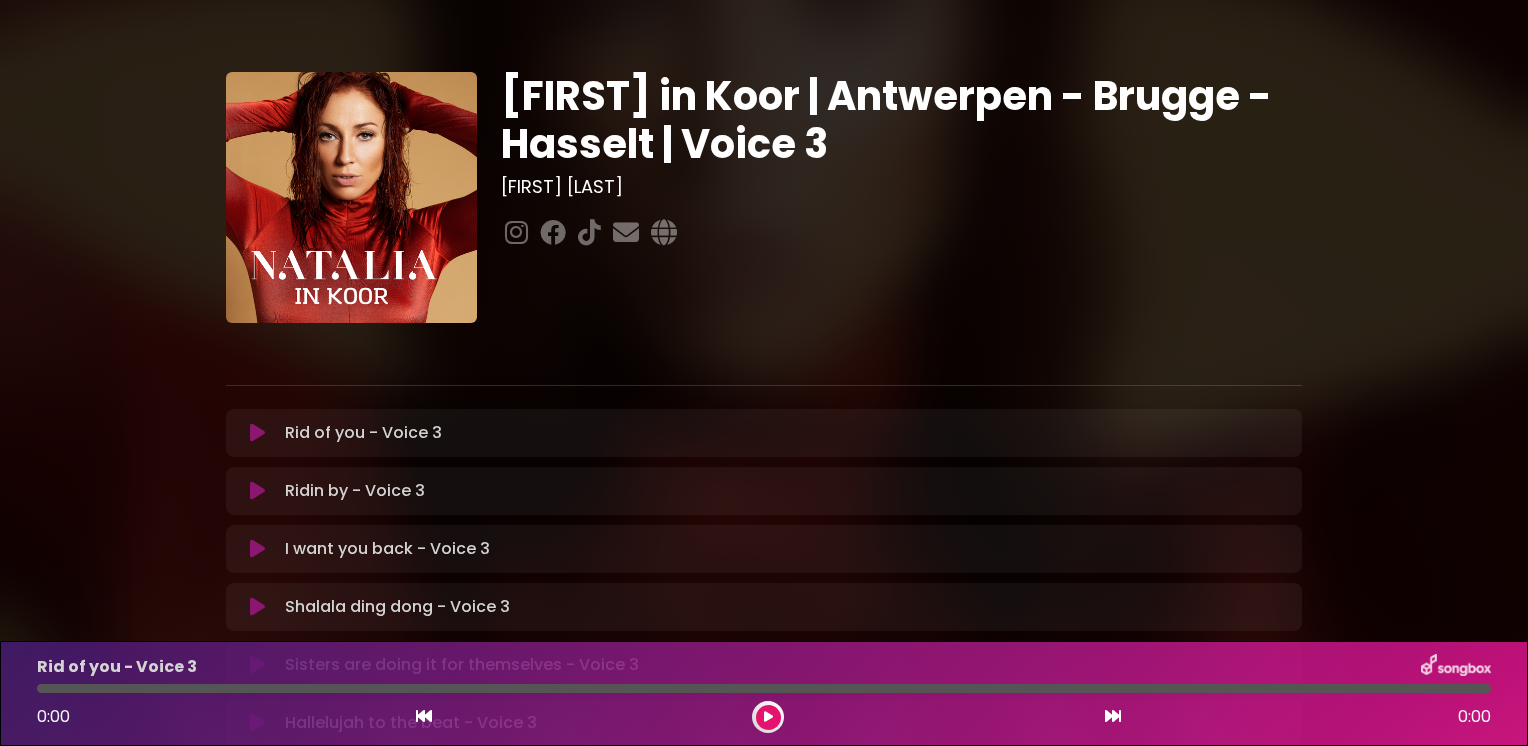 scroll, scrollTop: 0, scrollLeft: 0, axis: both 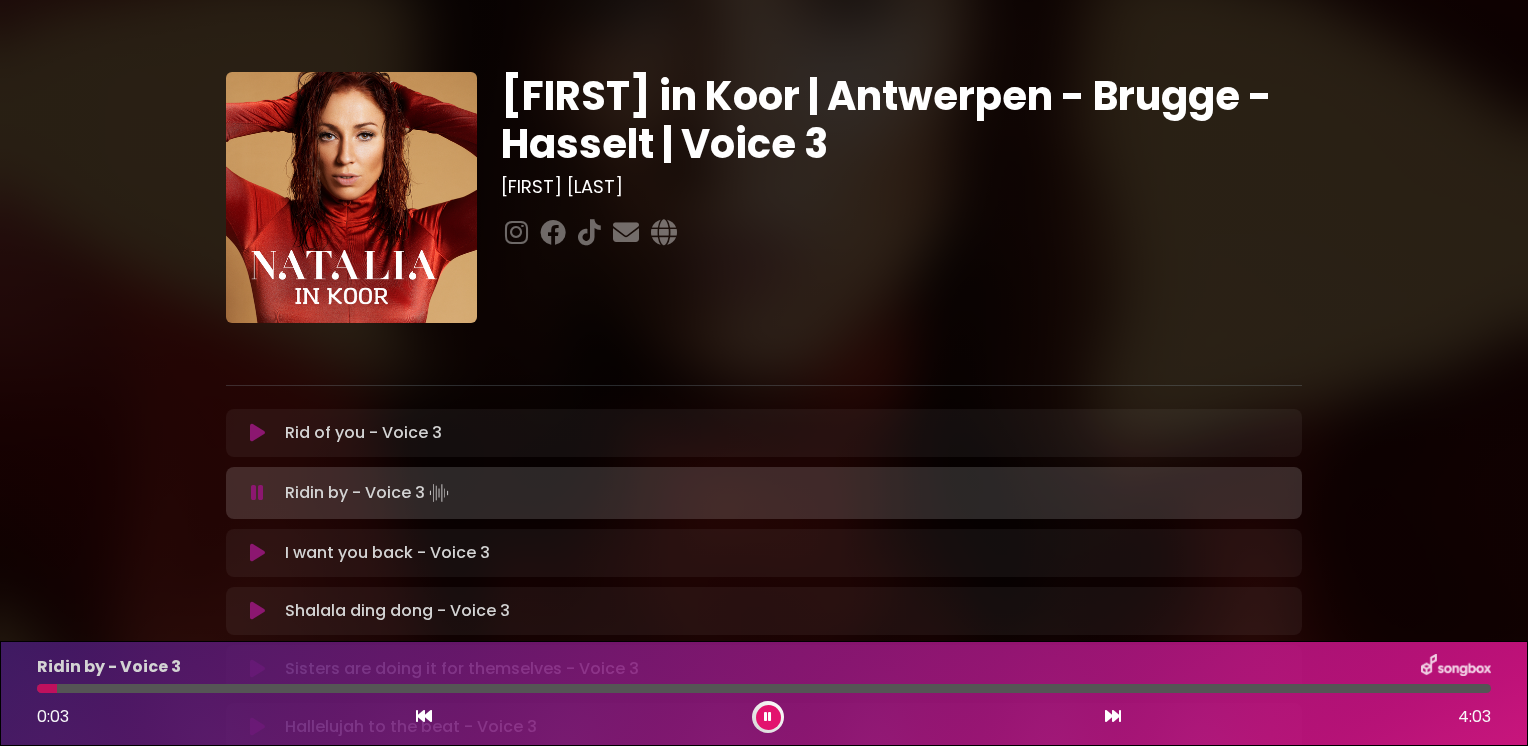 click at bounding box center (424, 716) 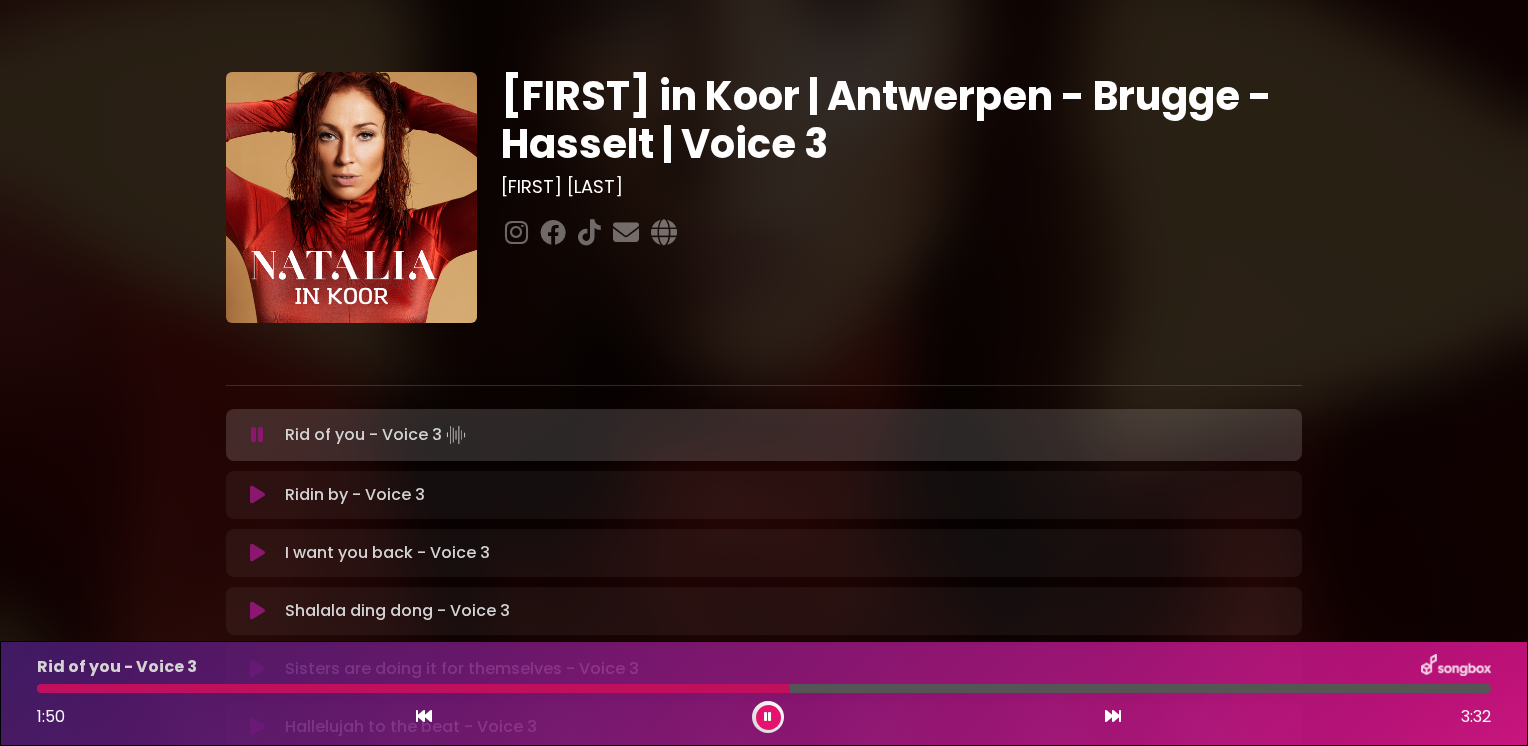 click at bounding box center [413, 688] 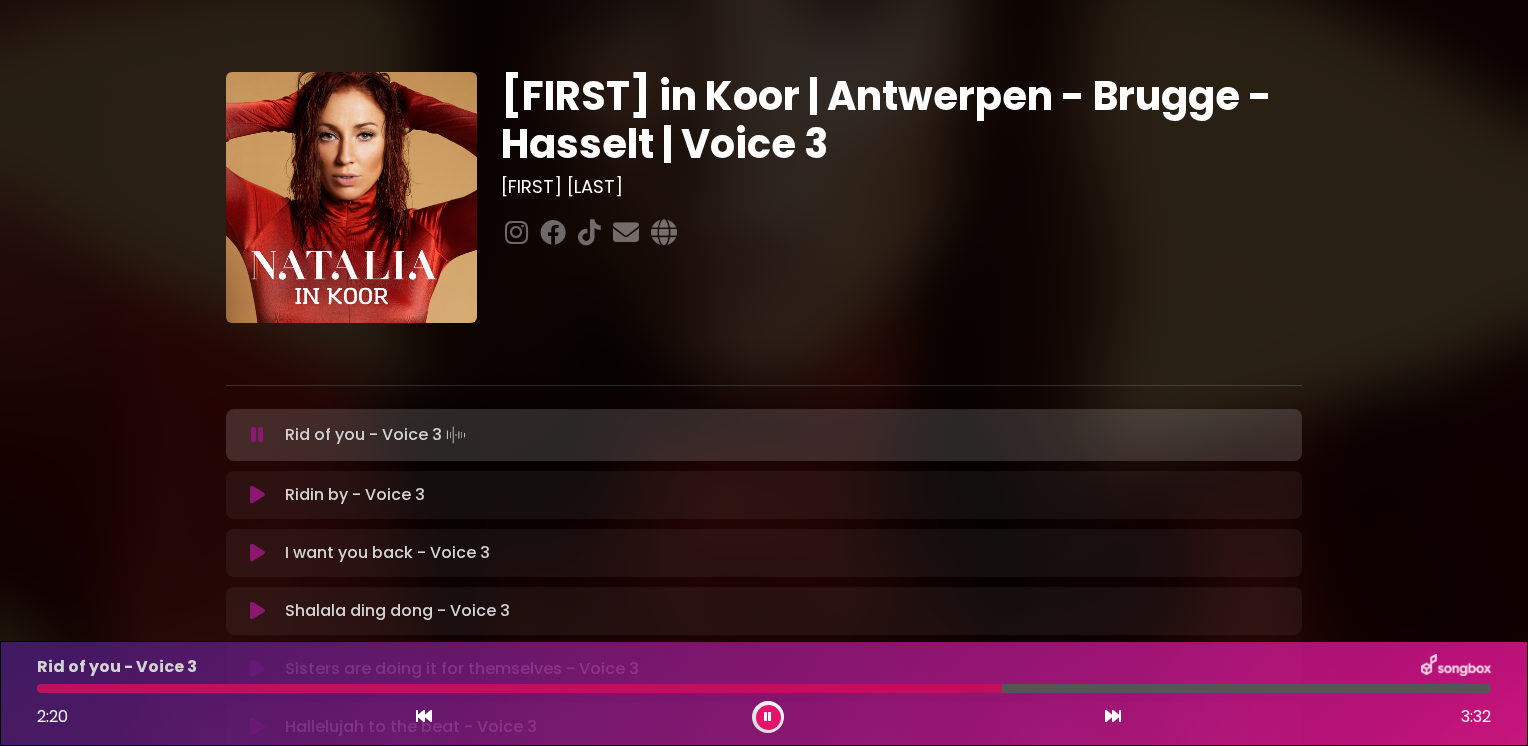 click at bounding box center (519, 688) 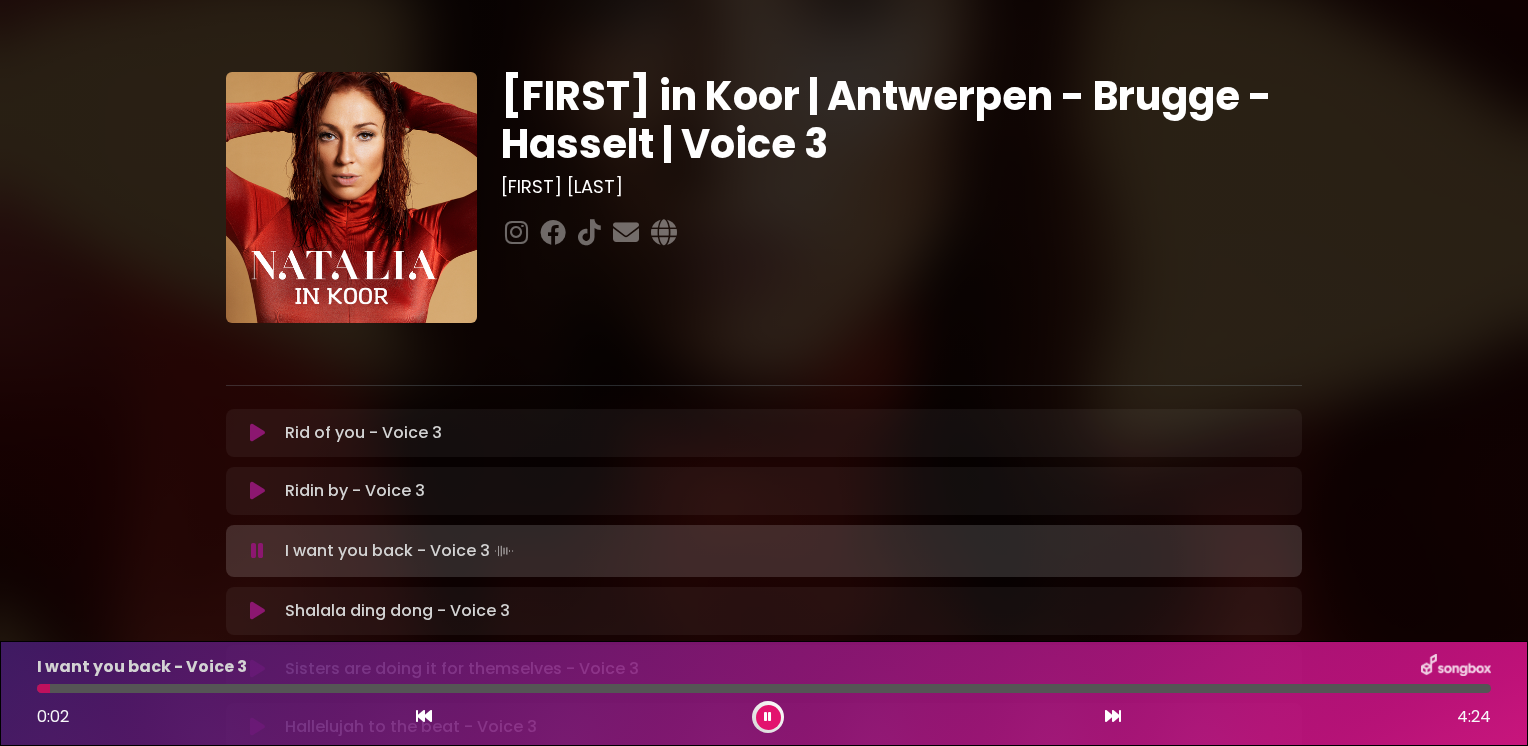 click at bounding box center [424, 716] 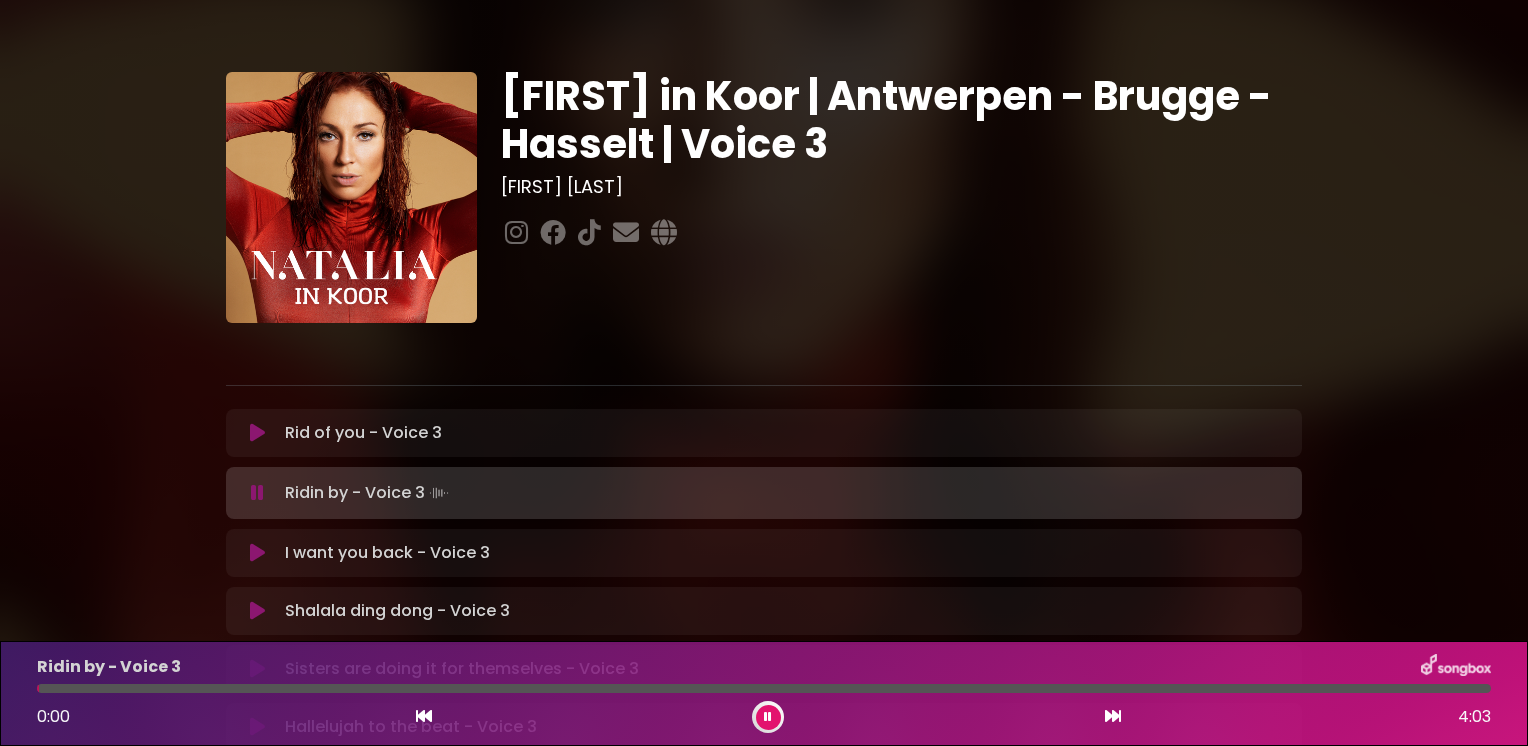 click at bounding box center (768, 717) 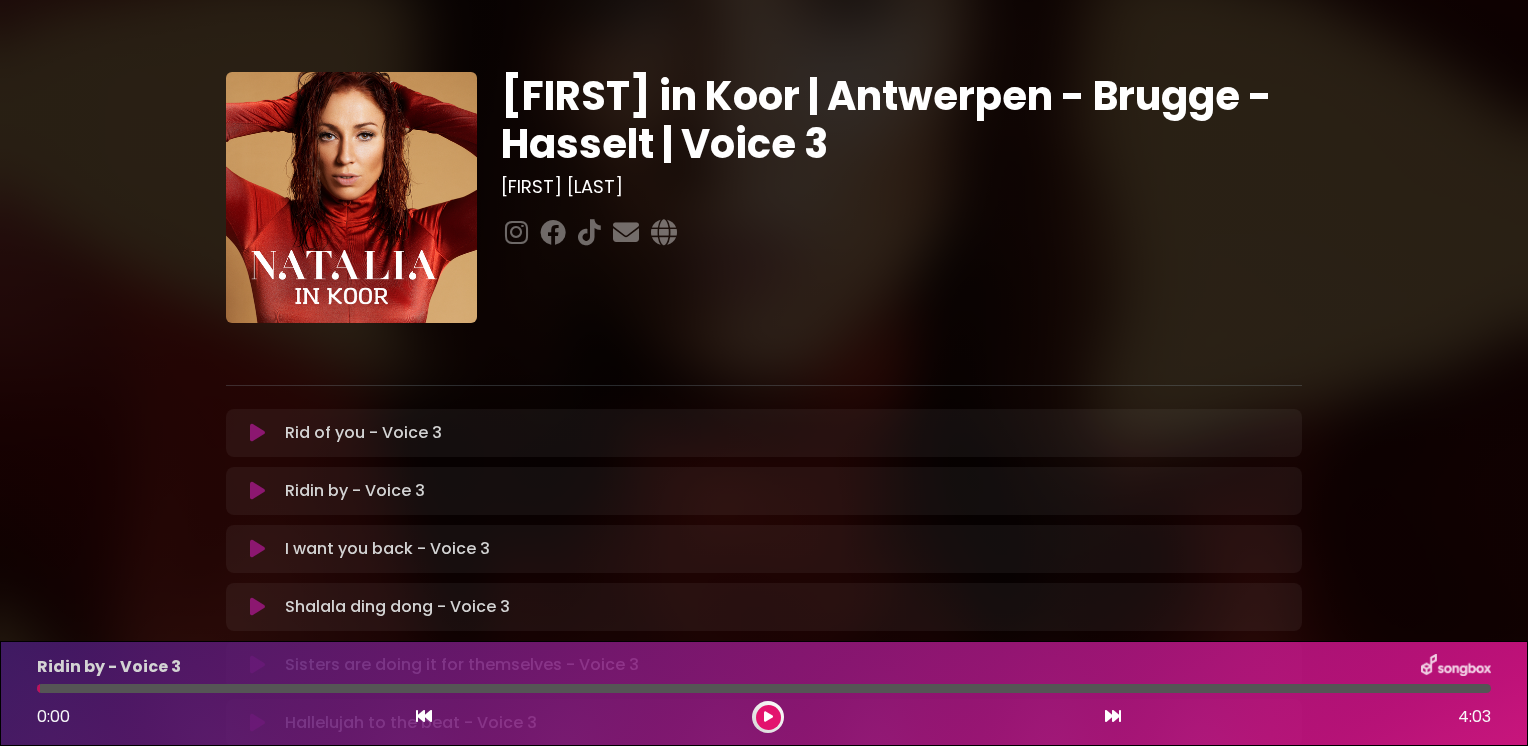 click at bounding box center (768, 717) 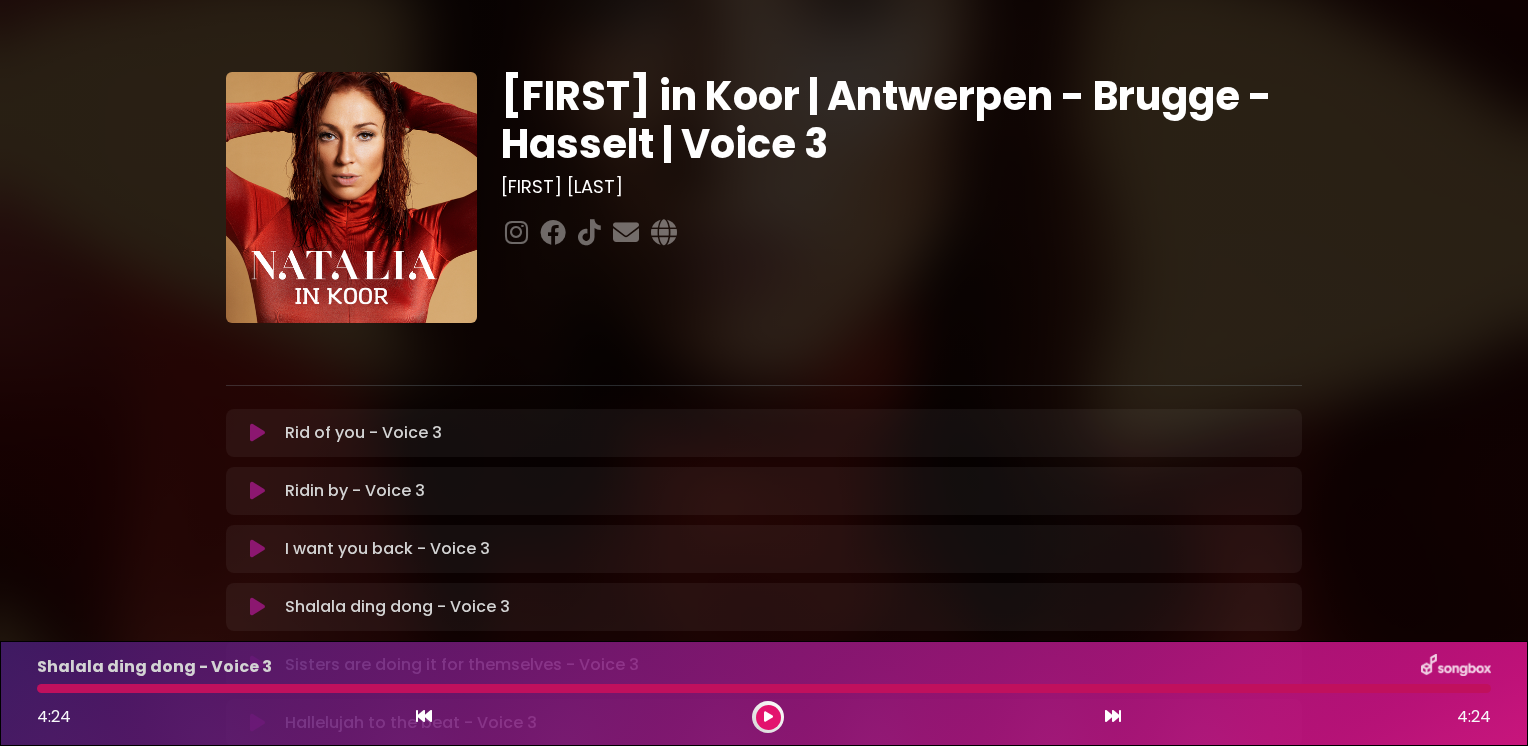click at bounding box center [424, 716] 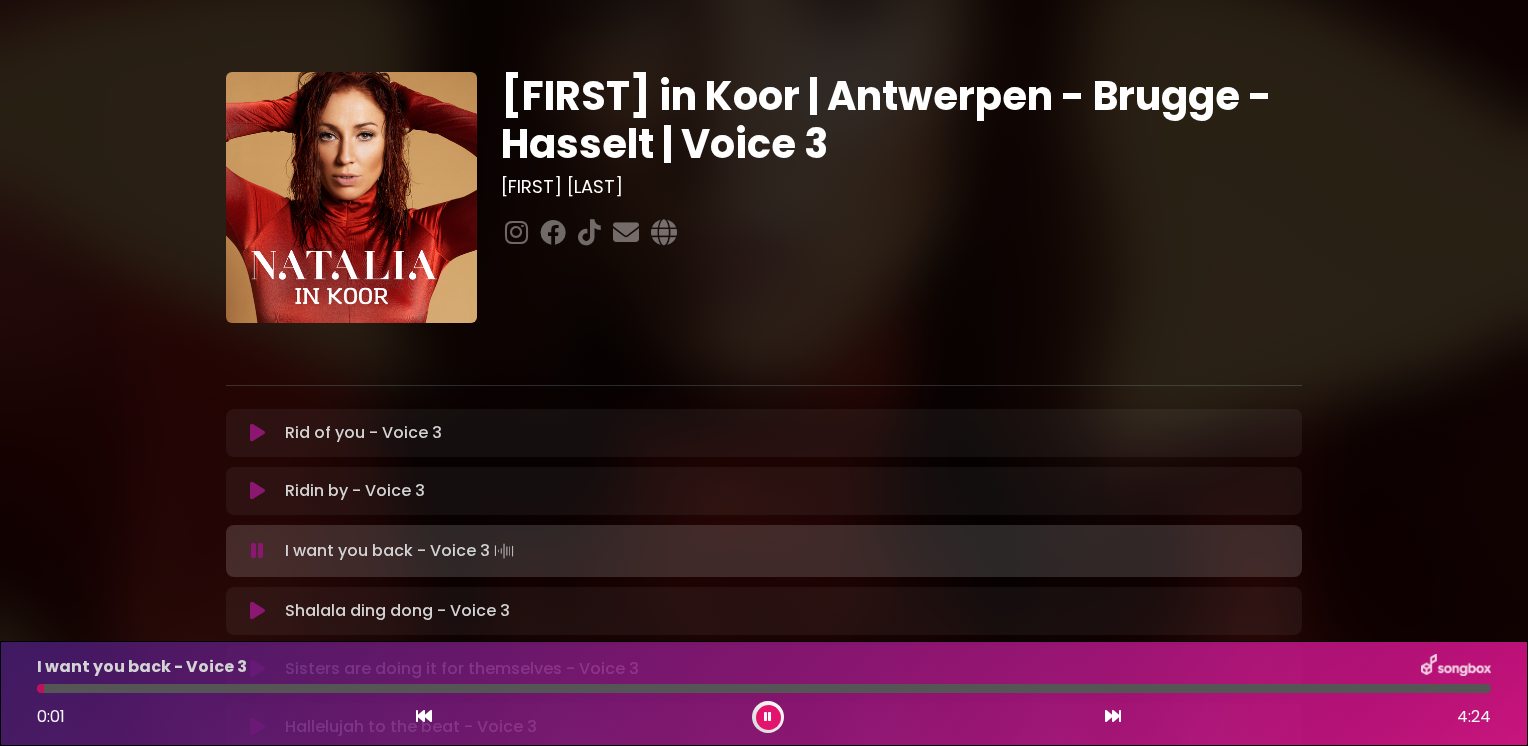 click at bounding box center (768, 717) 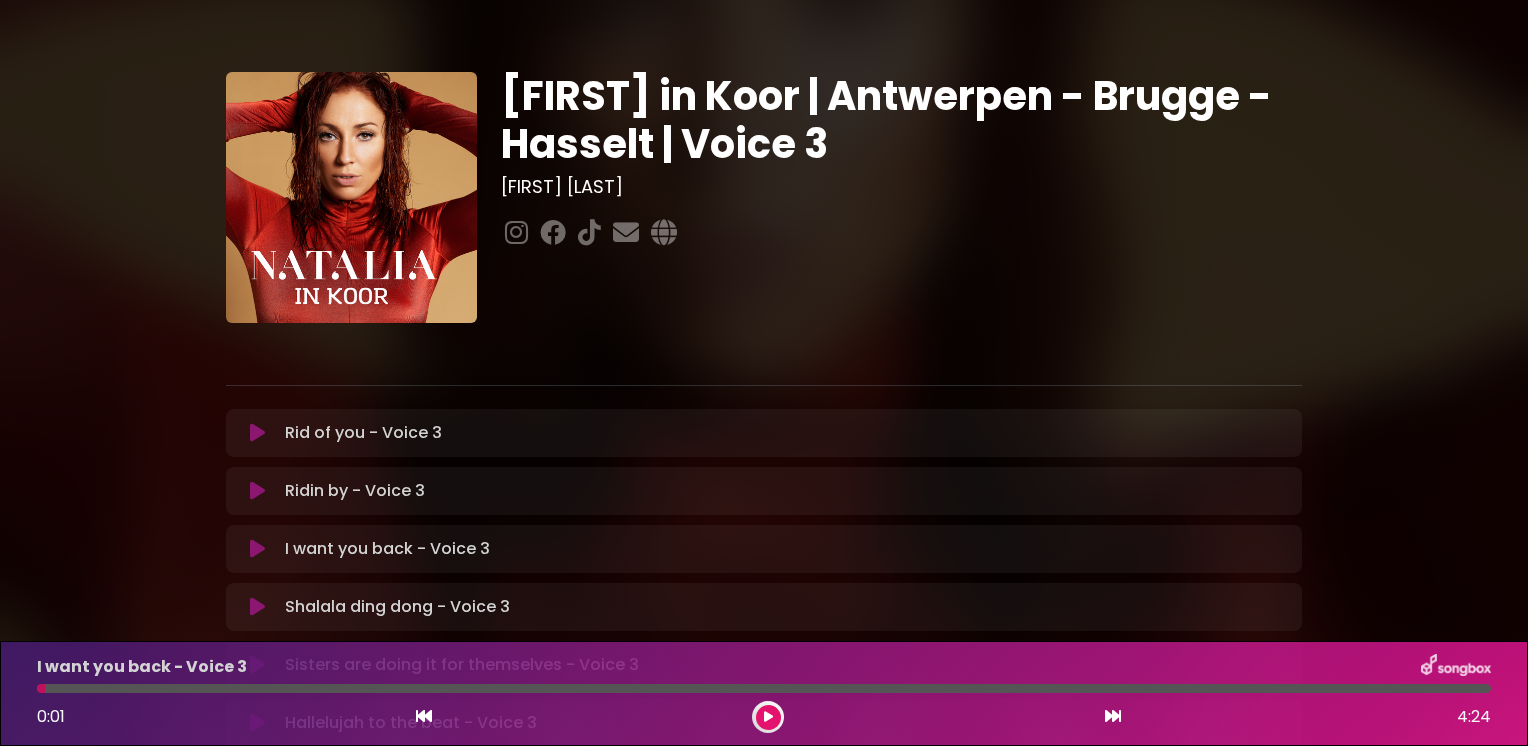 click at bounding box center [768, 717] 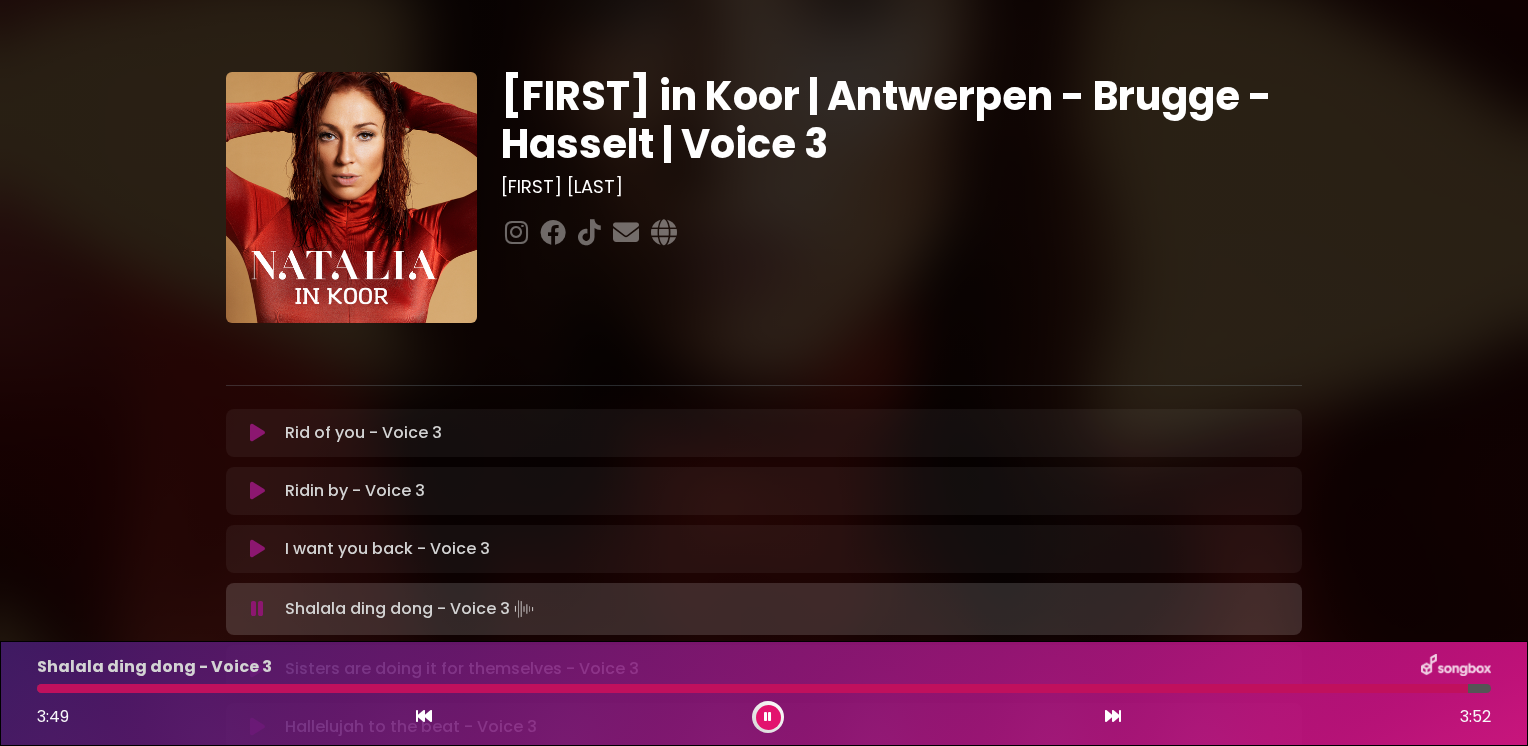 click at bounding box center [424, 716] 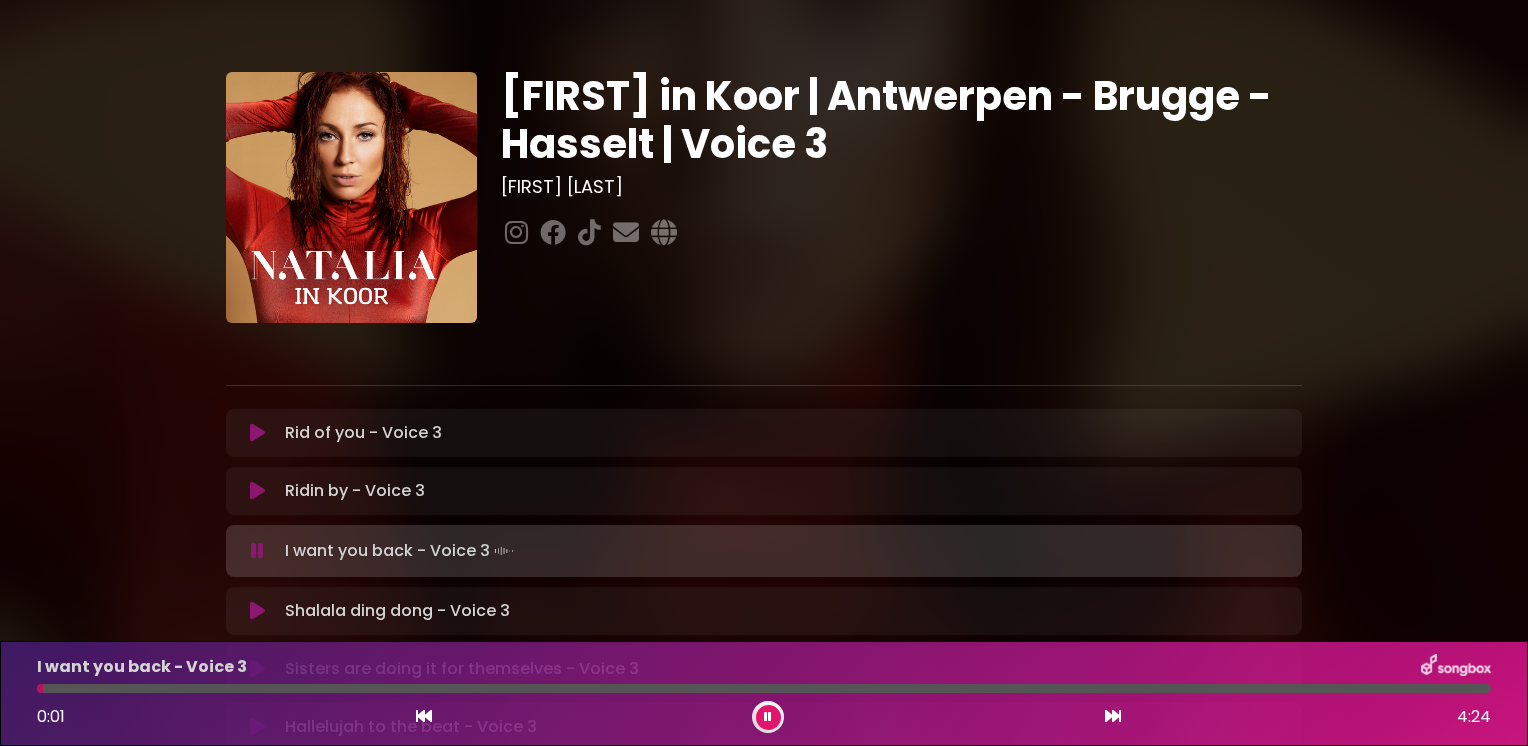 click at bounding box center [1113, 716] 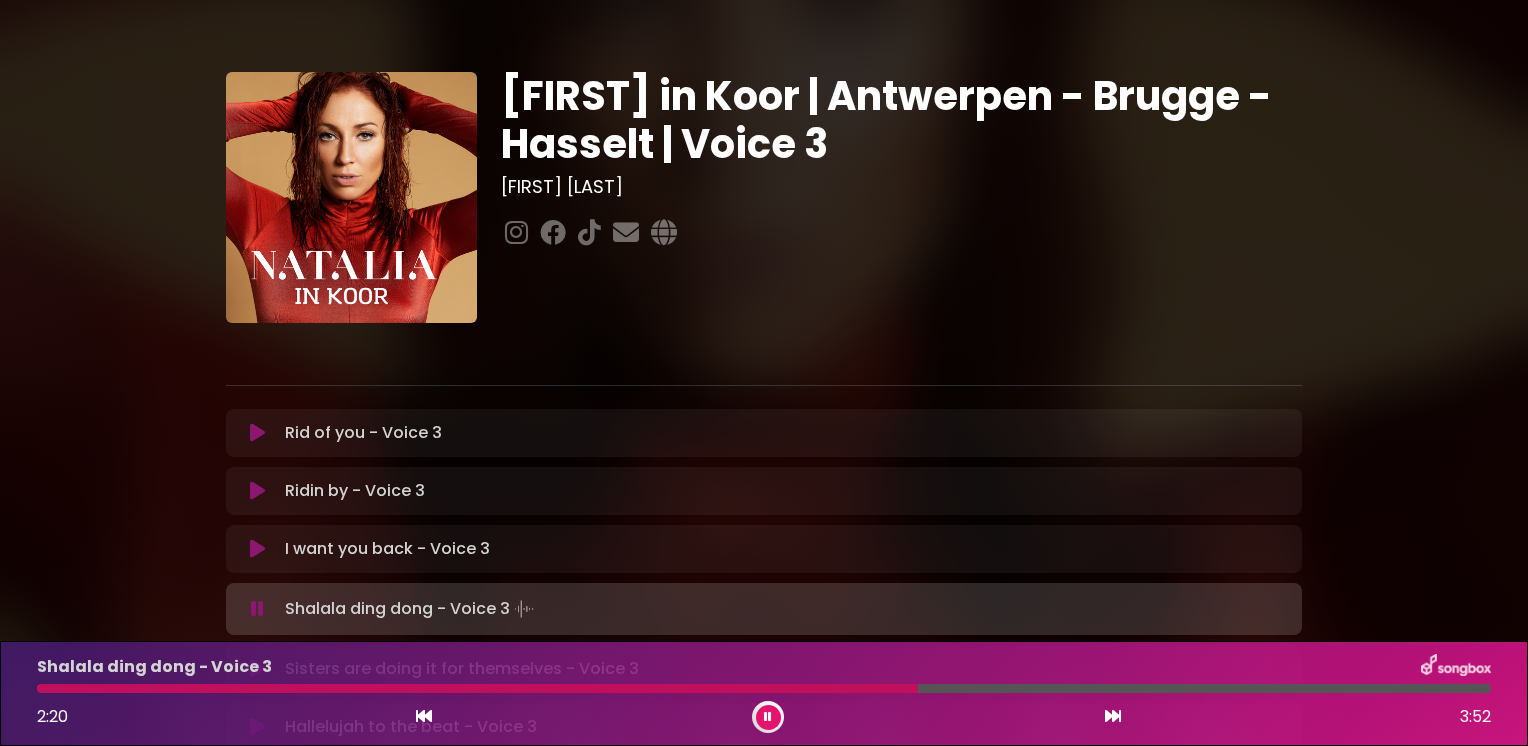 click on "Shalala ding dong - Voice 3
2:20
3:52" at bounding box center [764, 693] 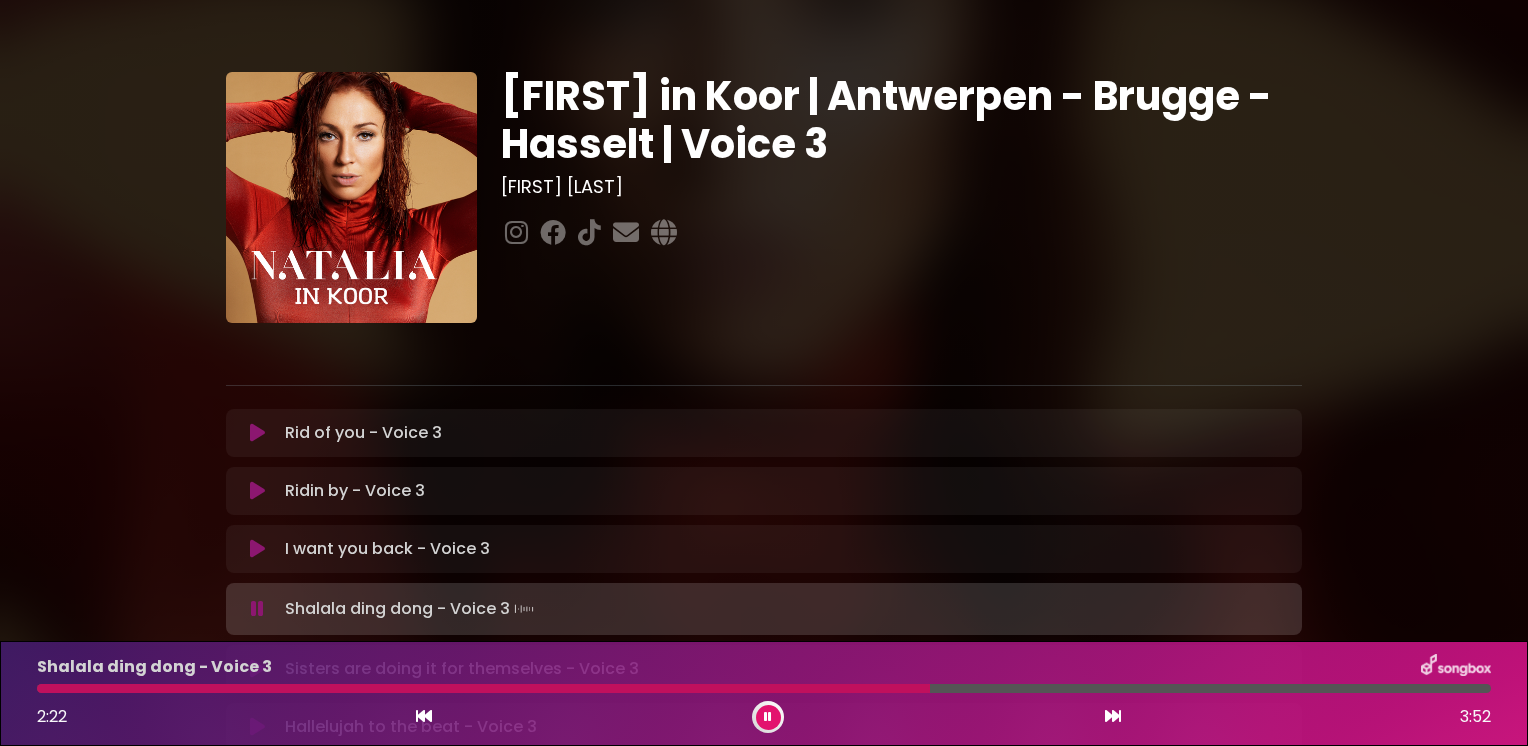 click on "Shalala ding dong - Voice 3
2:22
3:52" at bounding box center (764, 693) 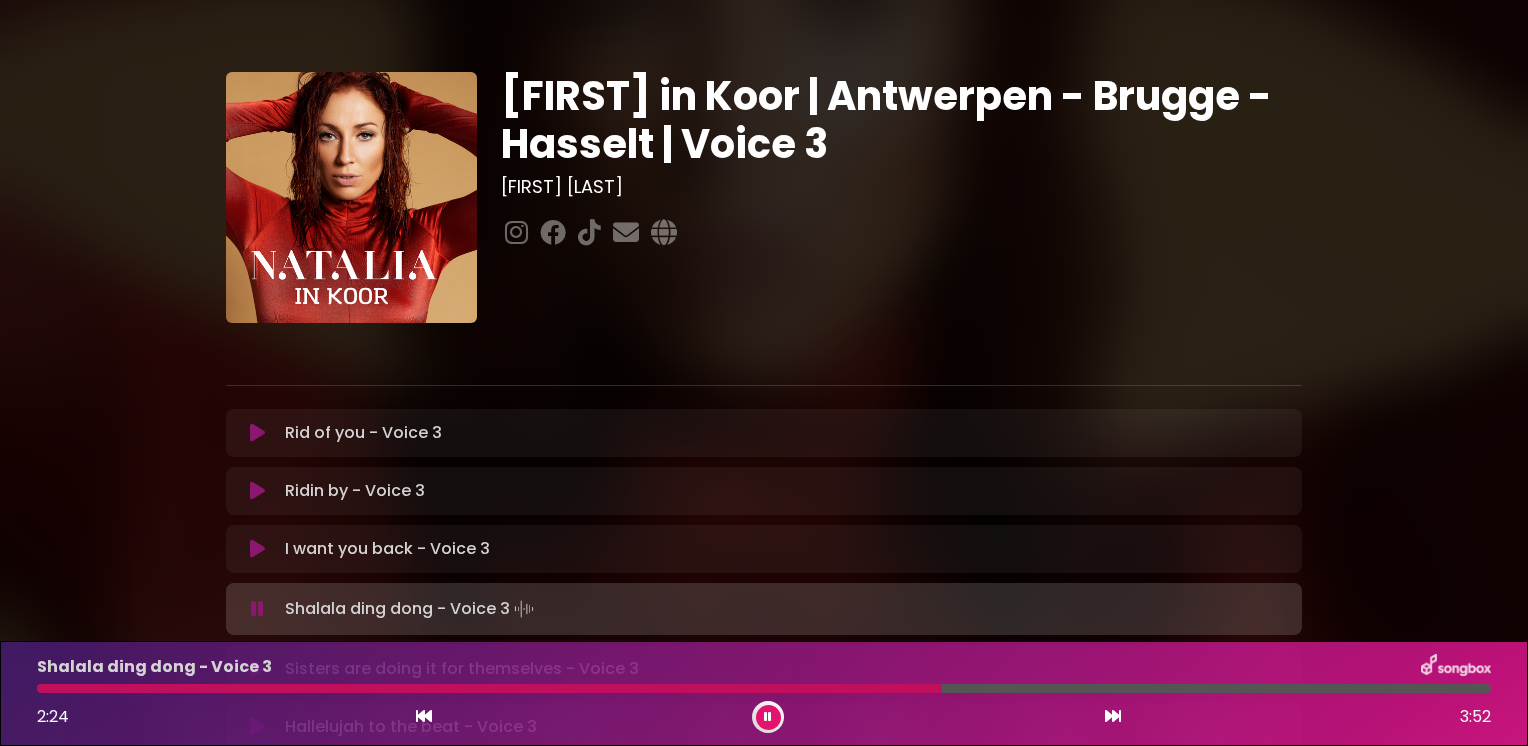 click at bounding box center [489, 688] 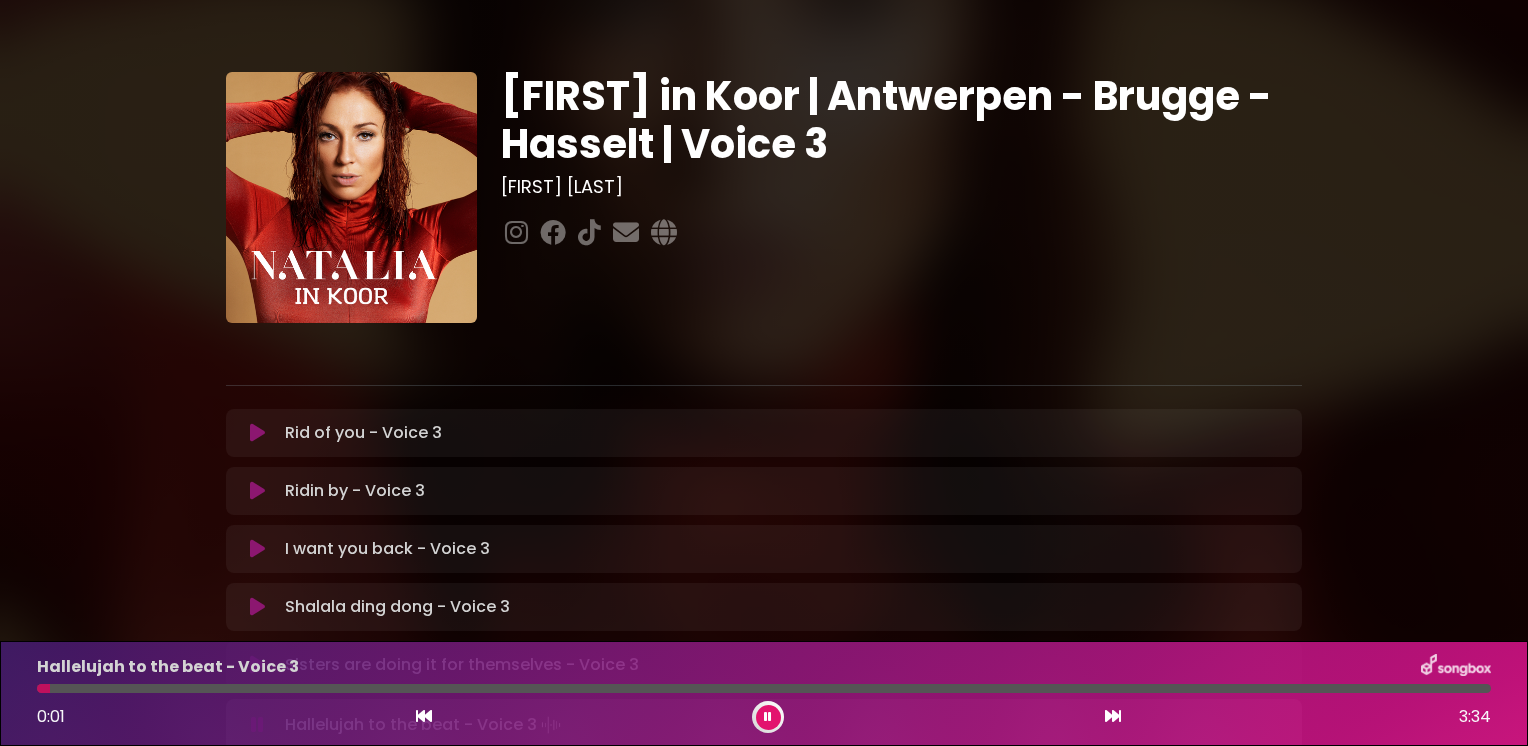 click at bounding box center (424, 716) 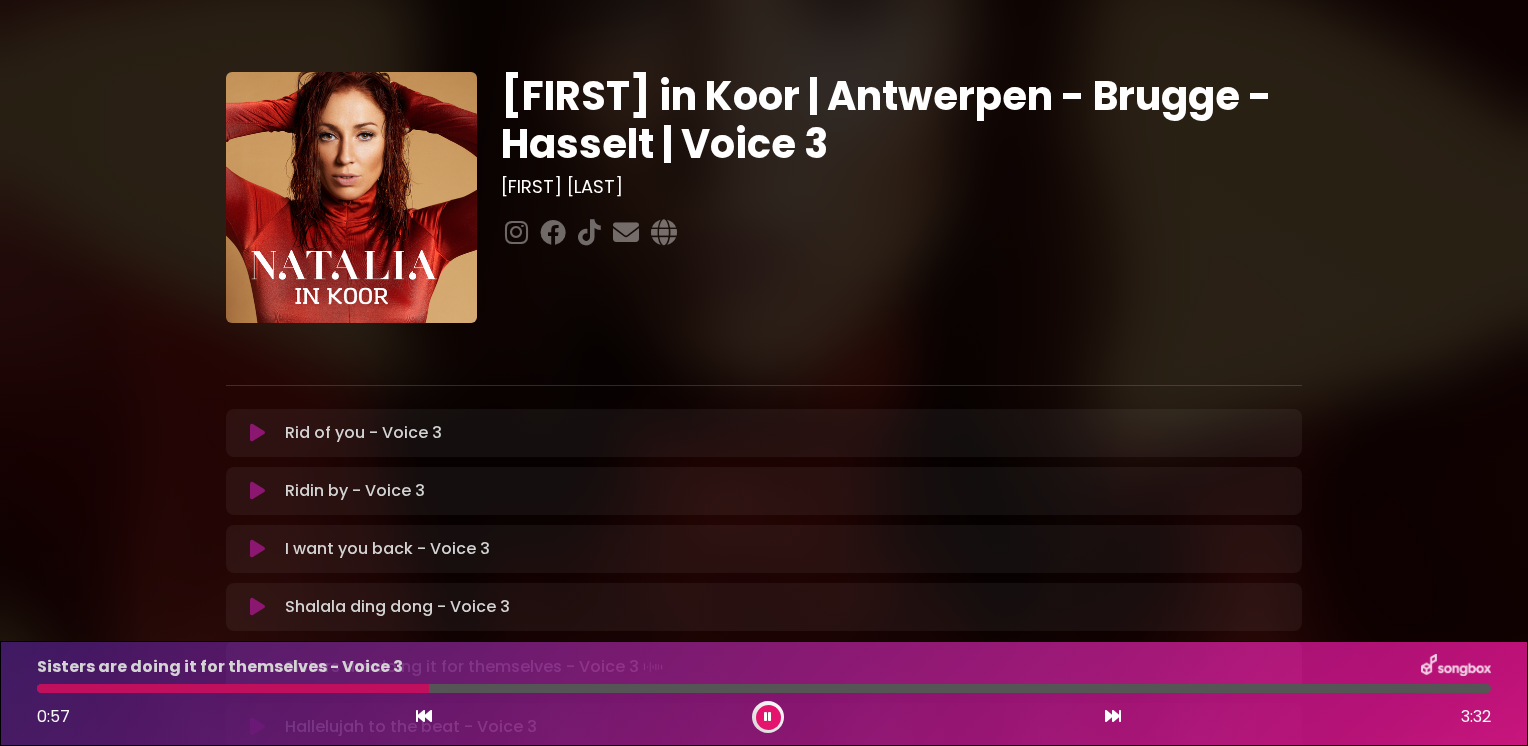 click on "Sisters are doing it for themselves - Voice 3
0:57
3:32" at bounding box center (764, 693) 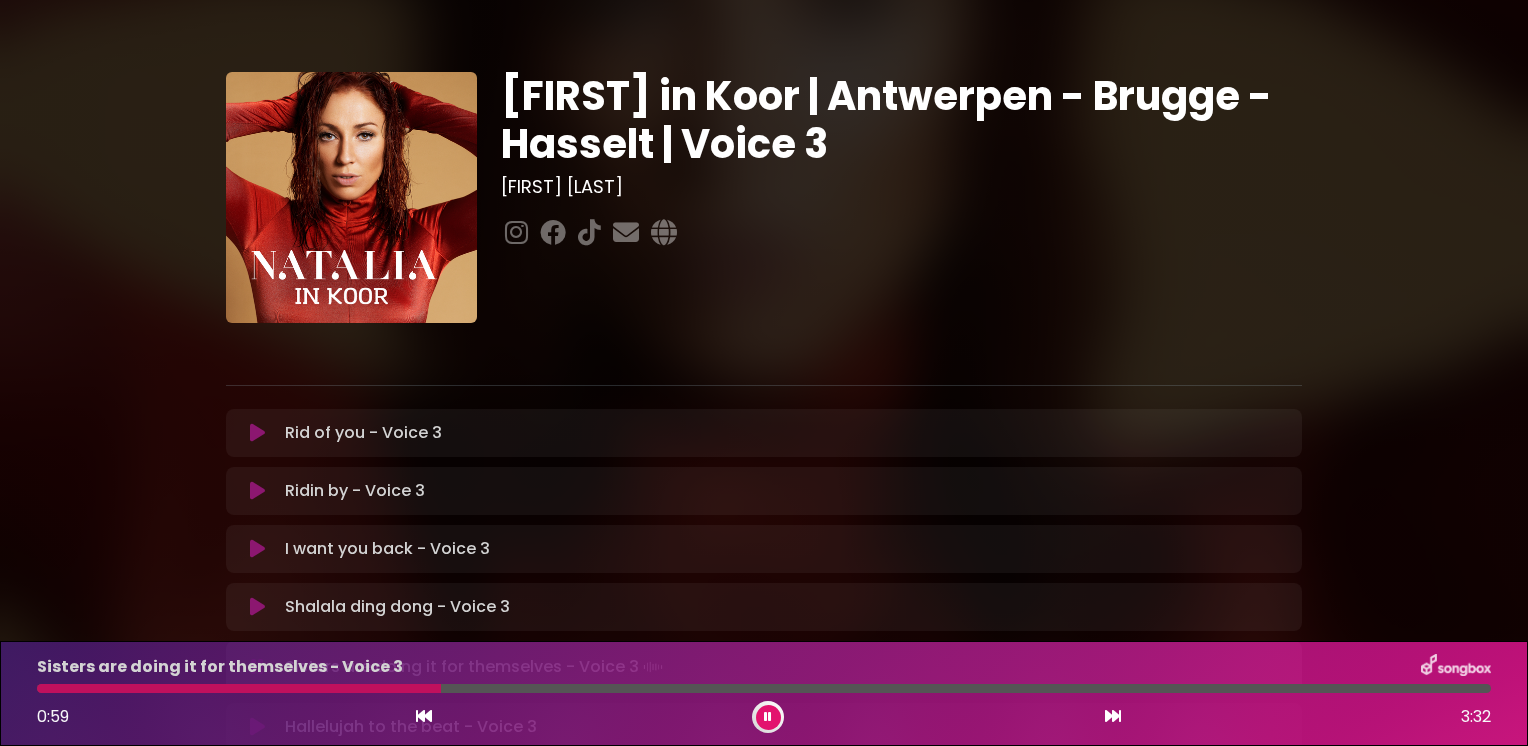 click at bounding box center (239, 688) 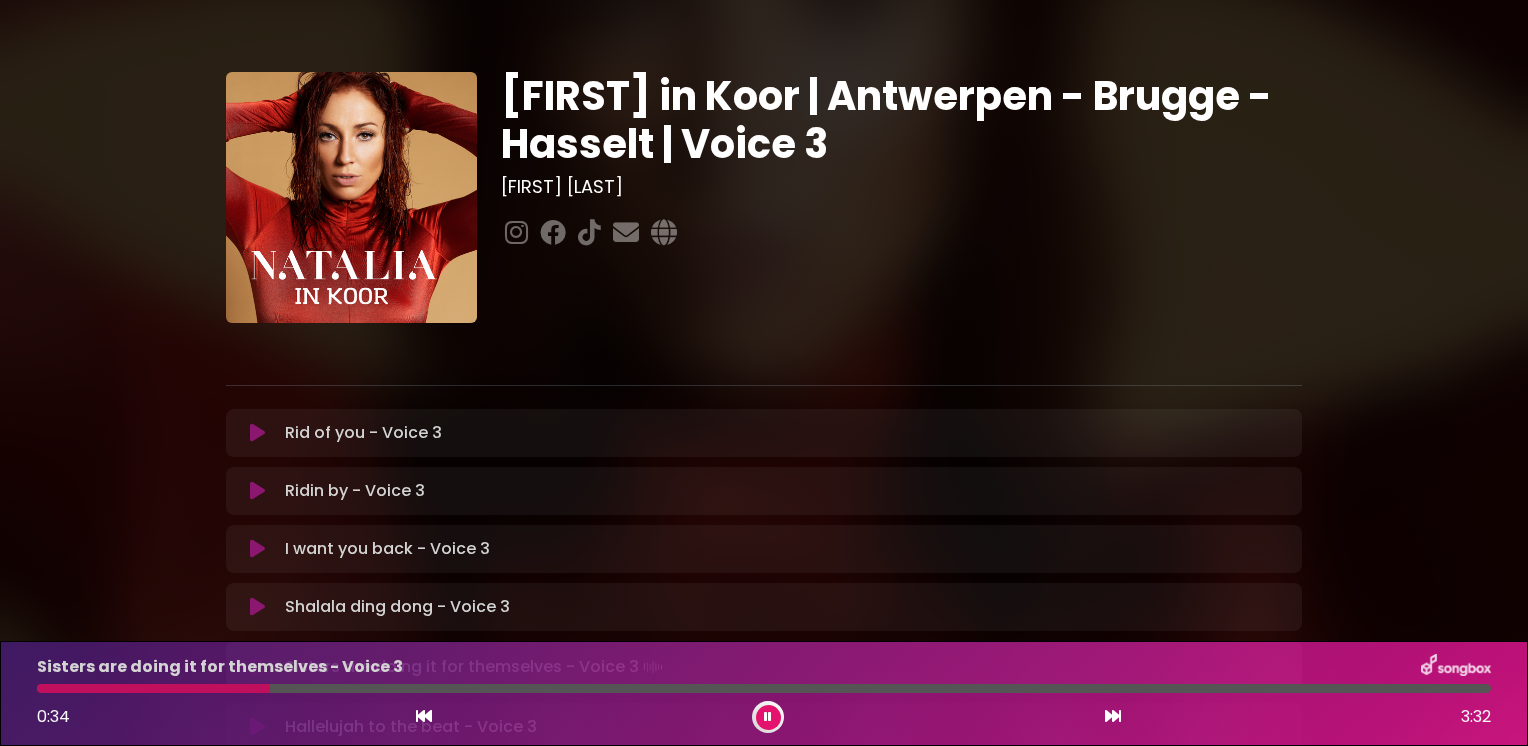 click at bounding box center [764, 688] 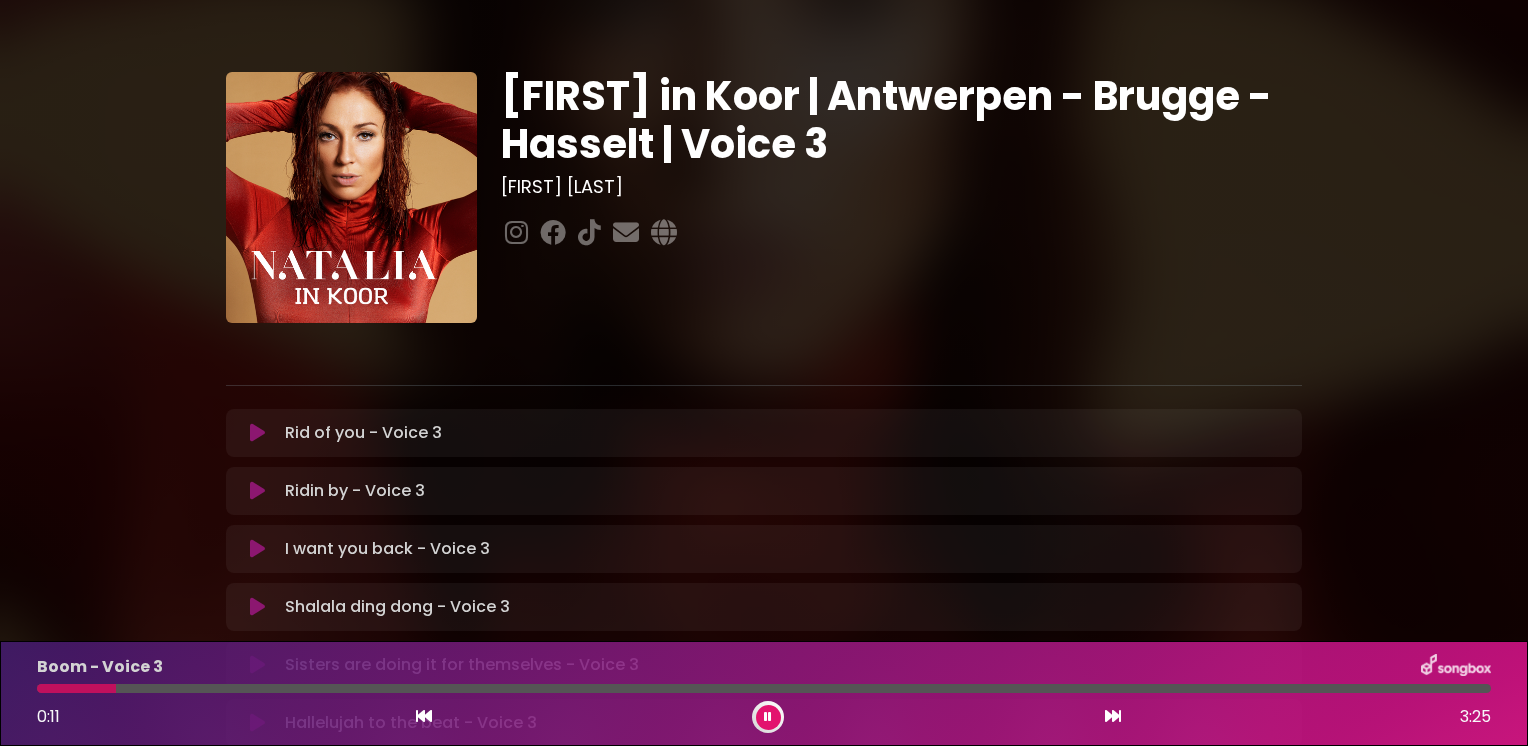 click at bounding box center [424, 716] 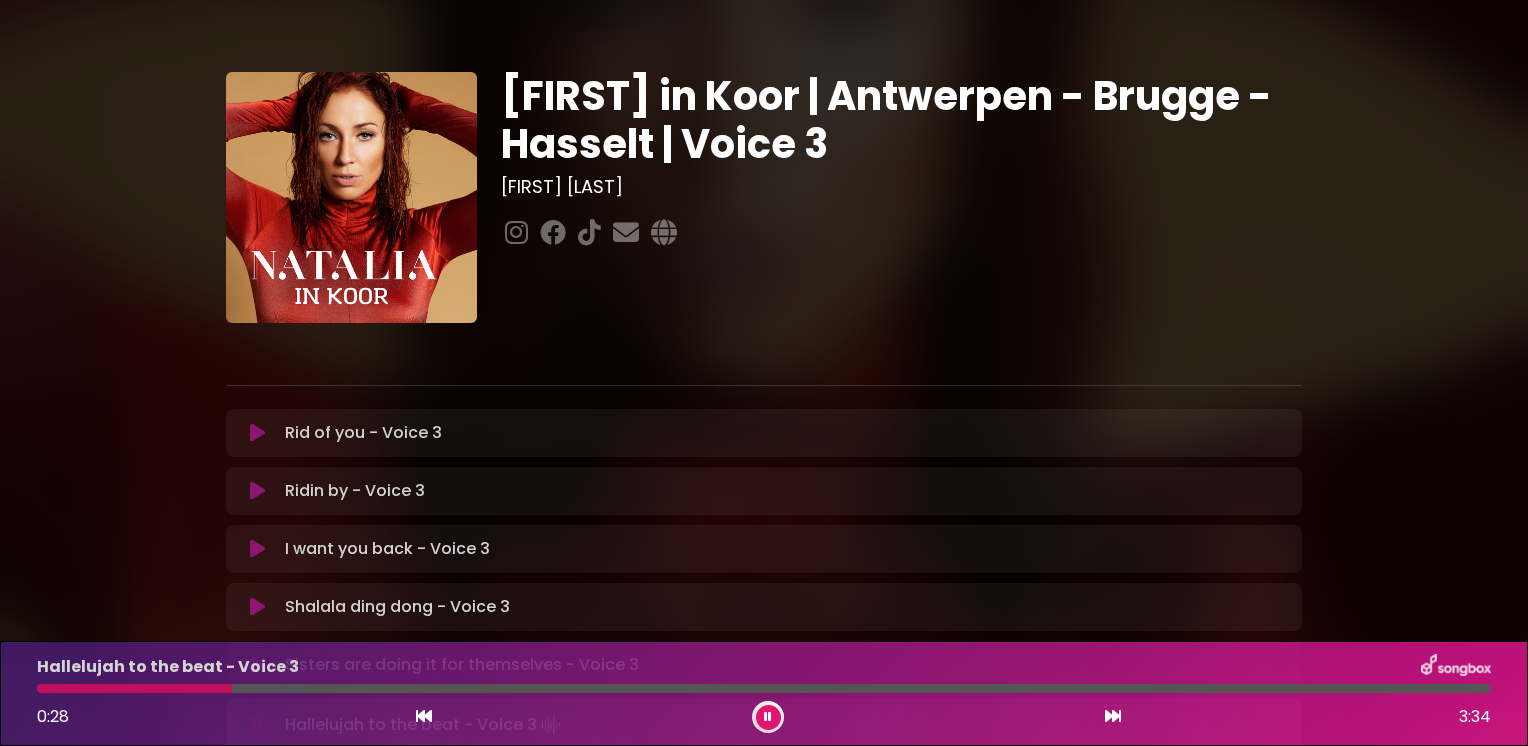 type 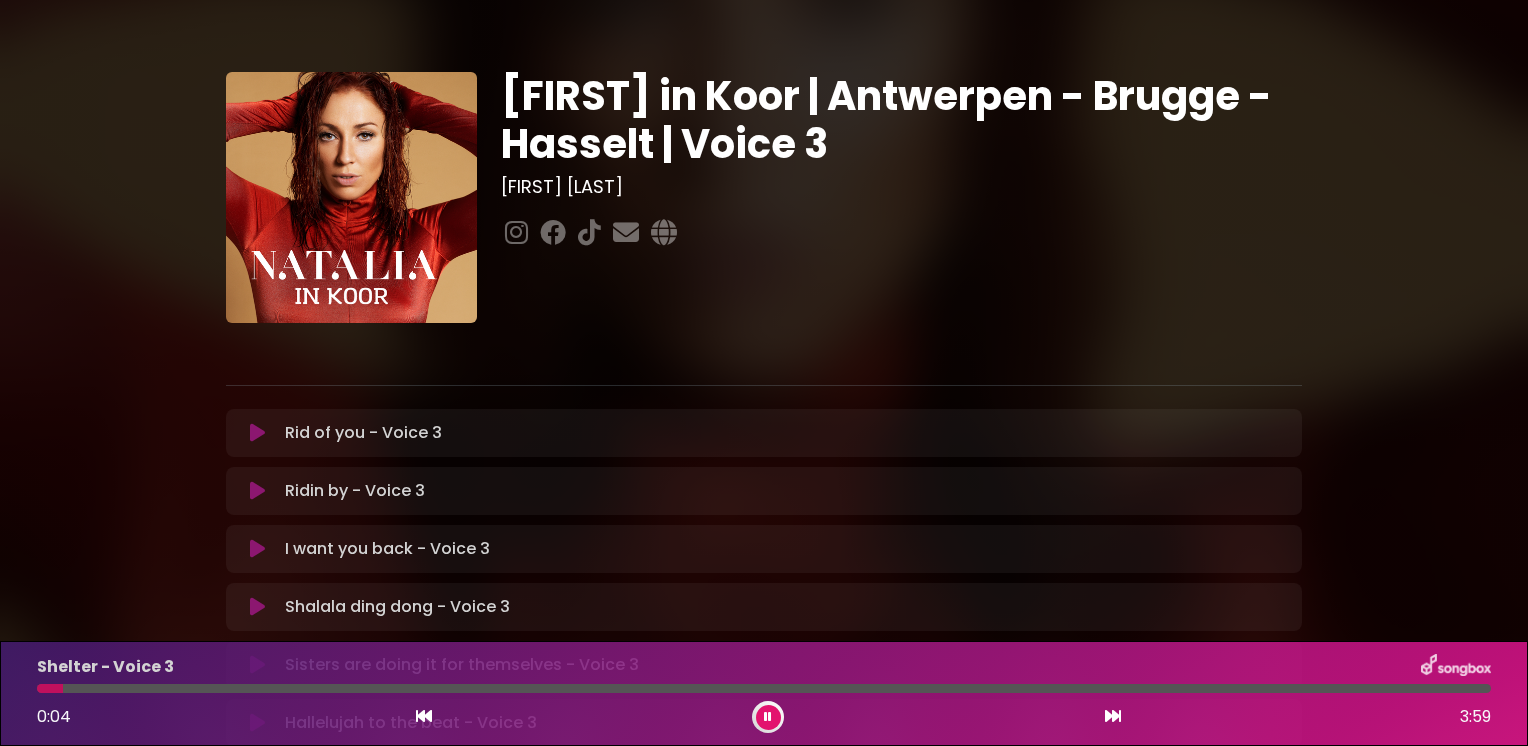 click at bounding box center (424, 716) 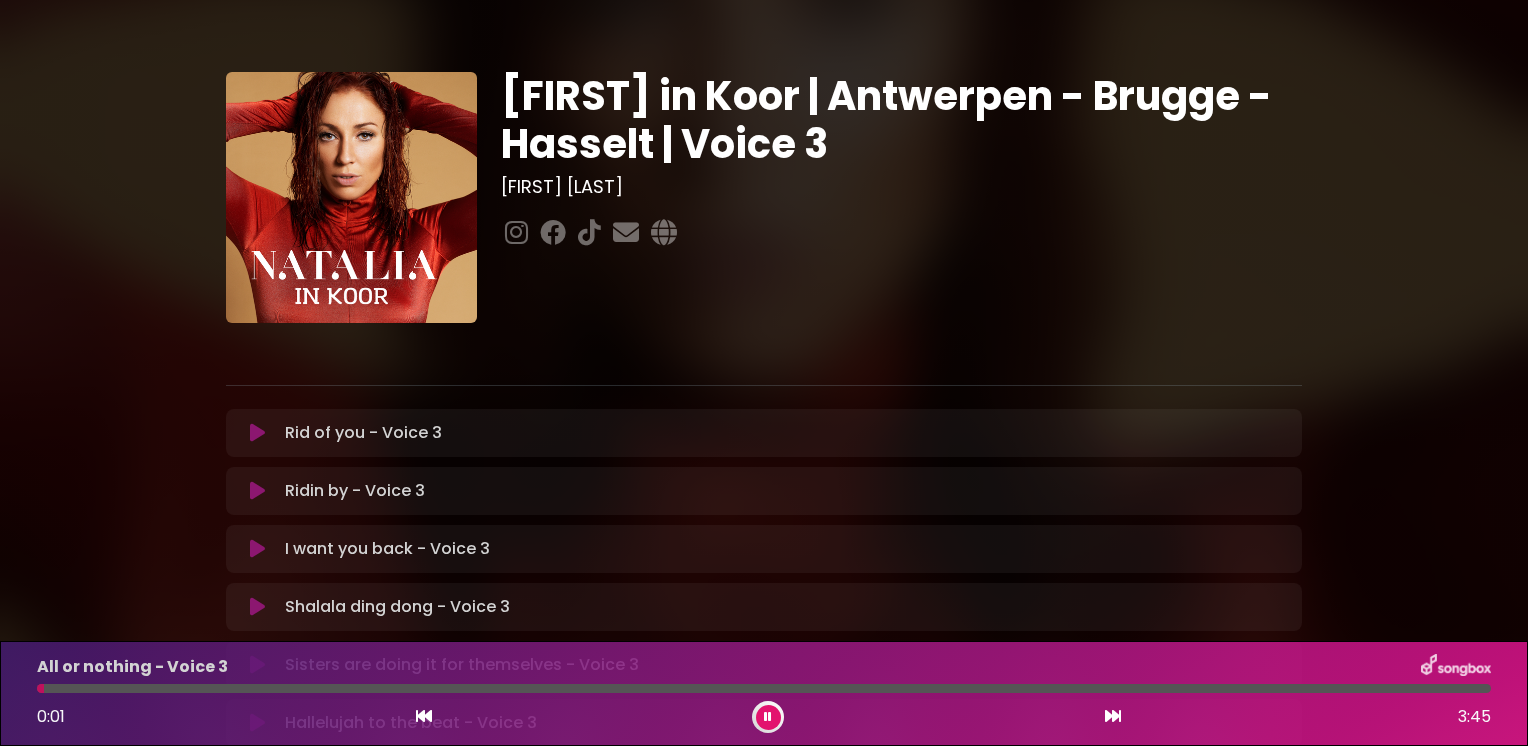 click at bounding box center [424, 716] 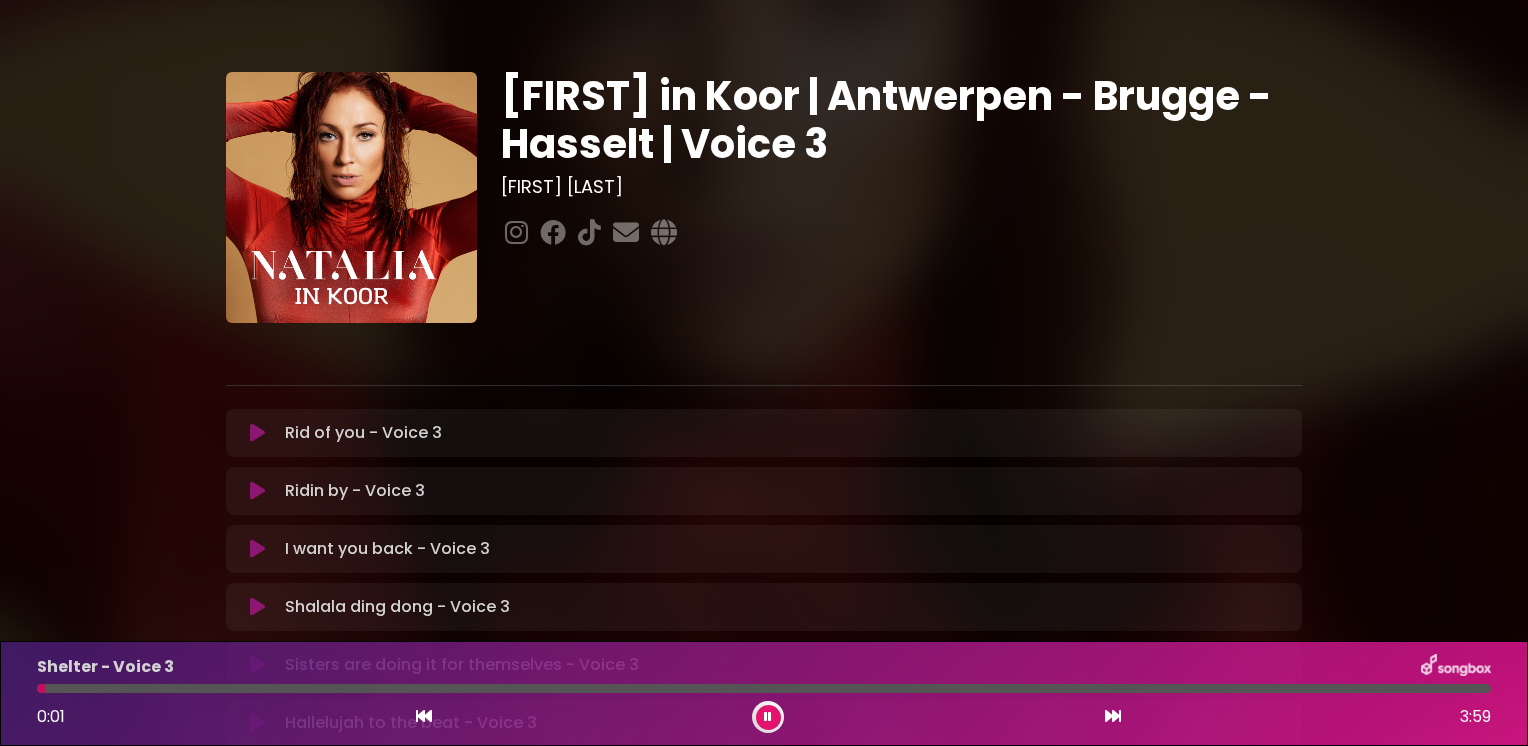 click at bounding box center [768, 717] 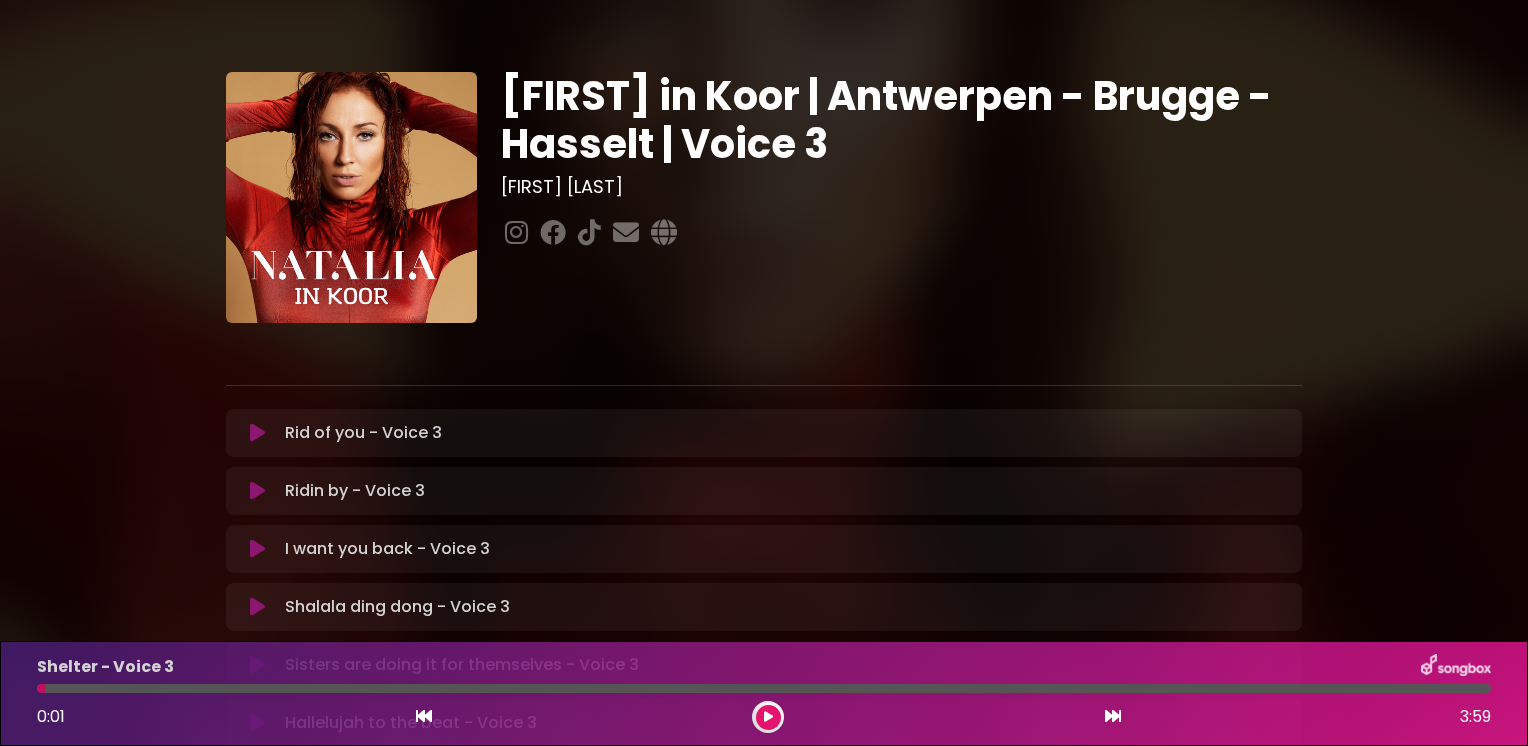 click at bounding box center [768, 717] 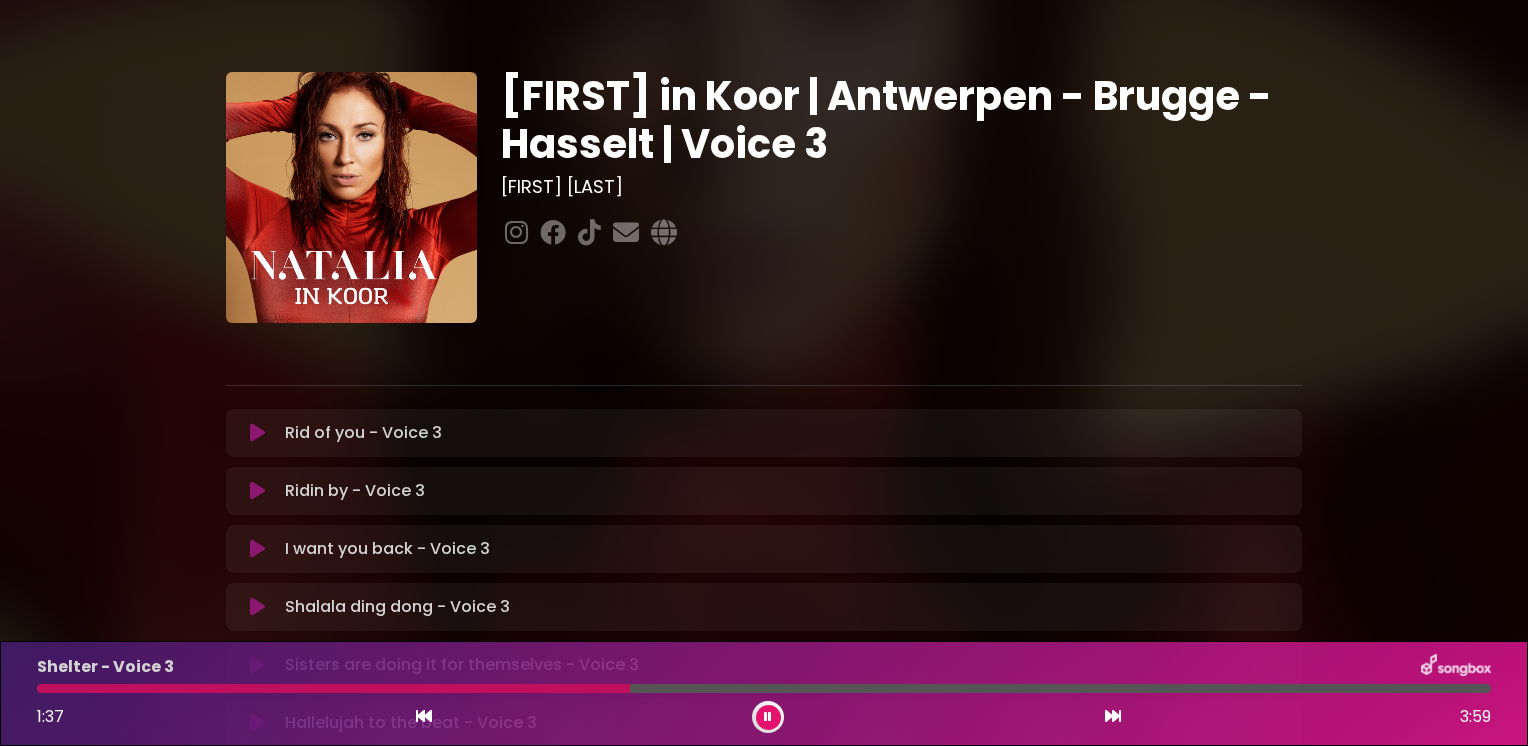 click at bounding box center (333, 688) 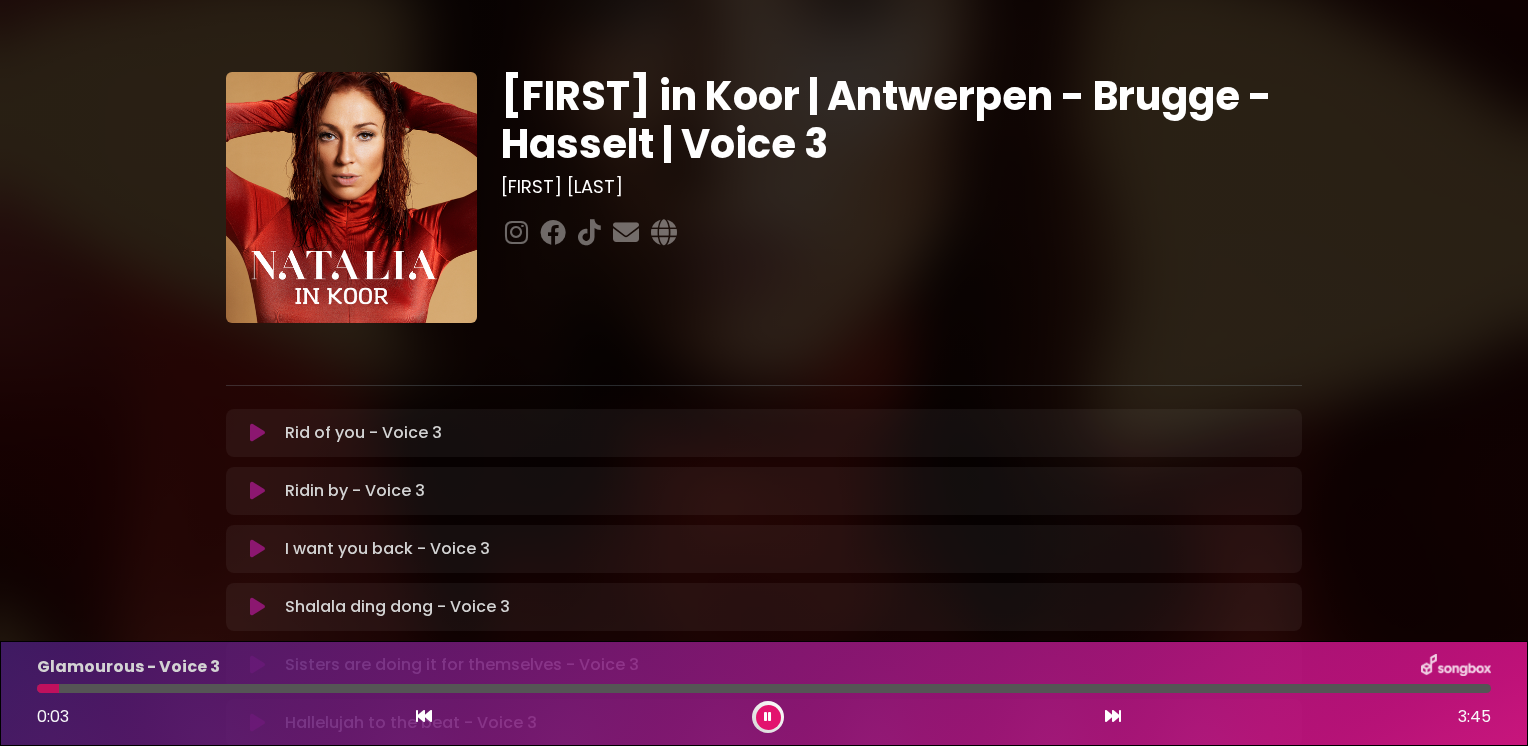 click at bounding box center (424, 716) 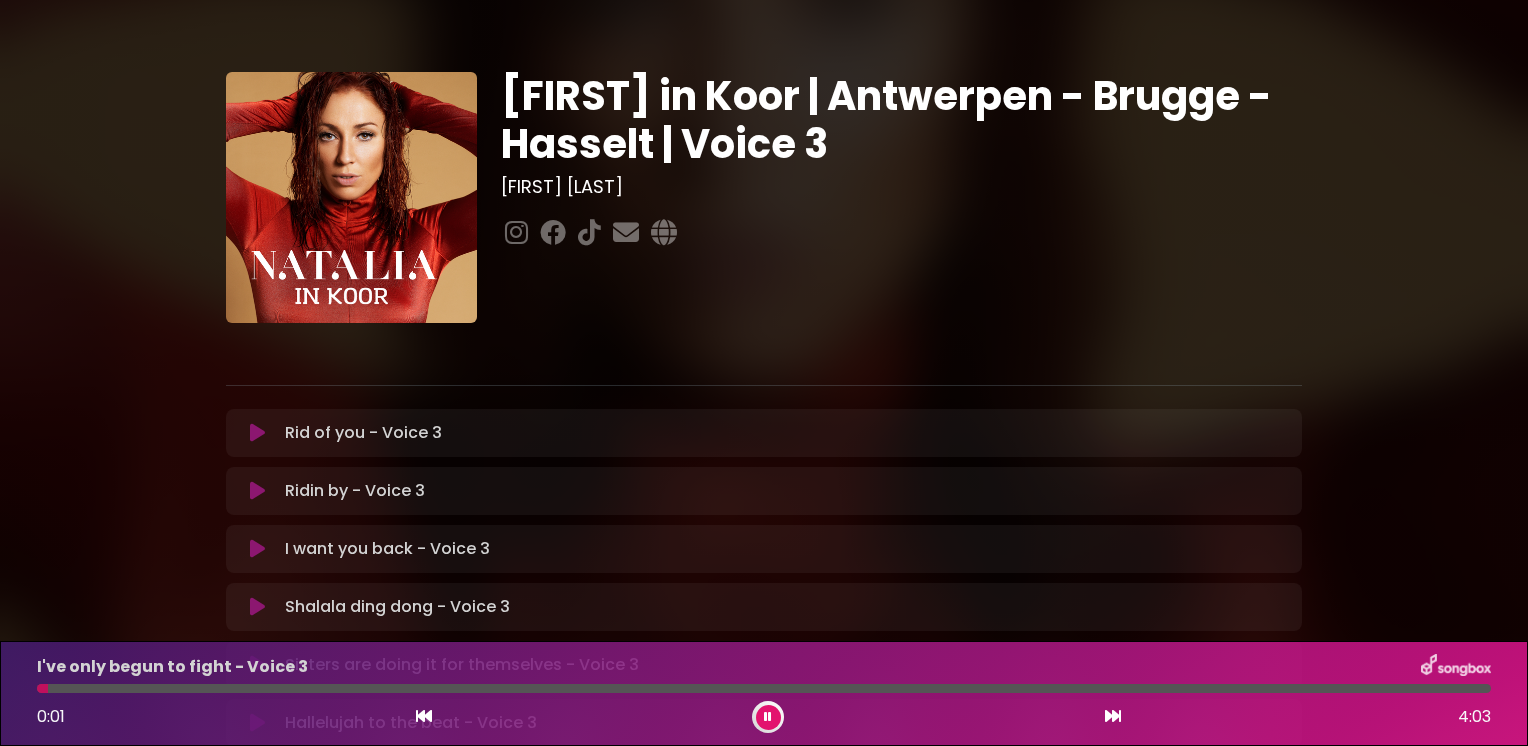click at bounding box center [424, 717] 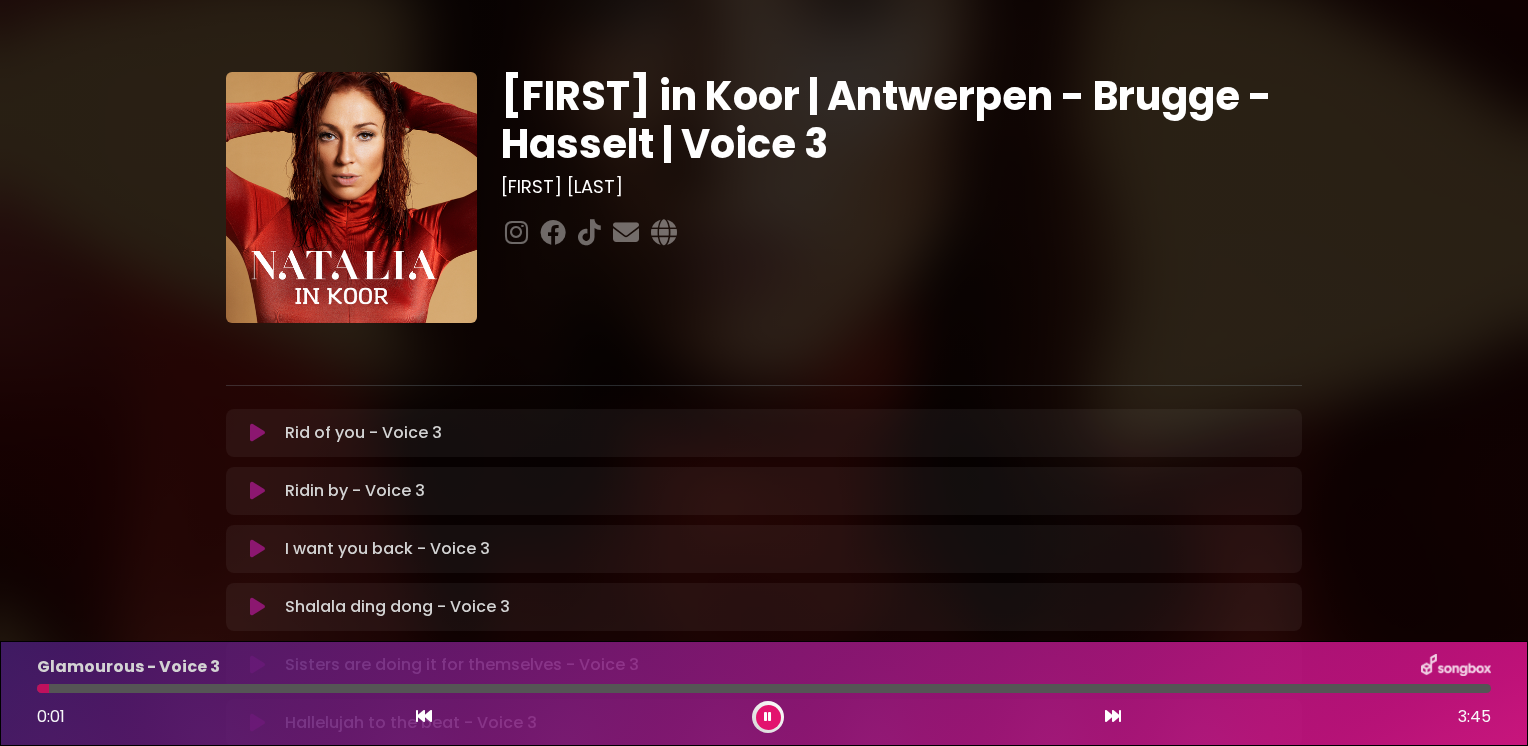 click at bounding box center [768, 717] 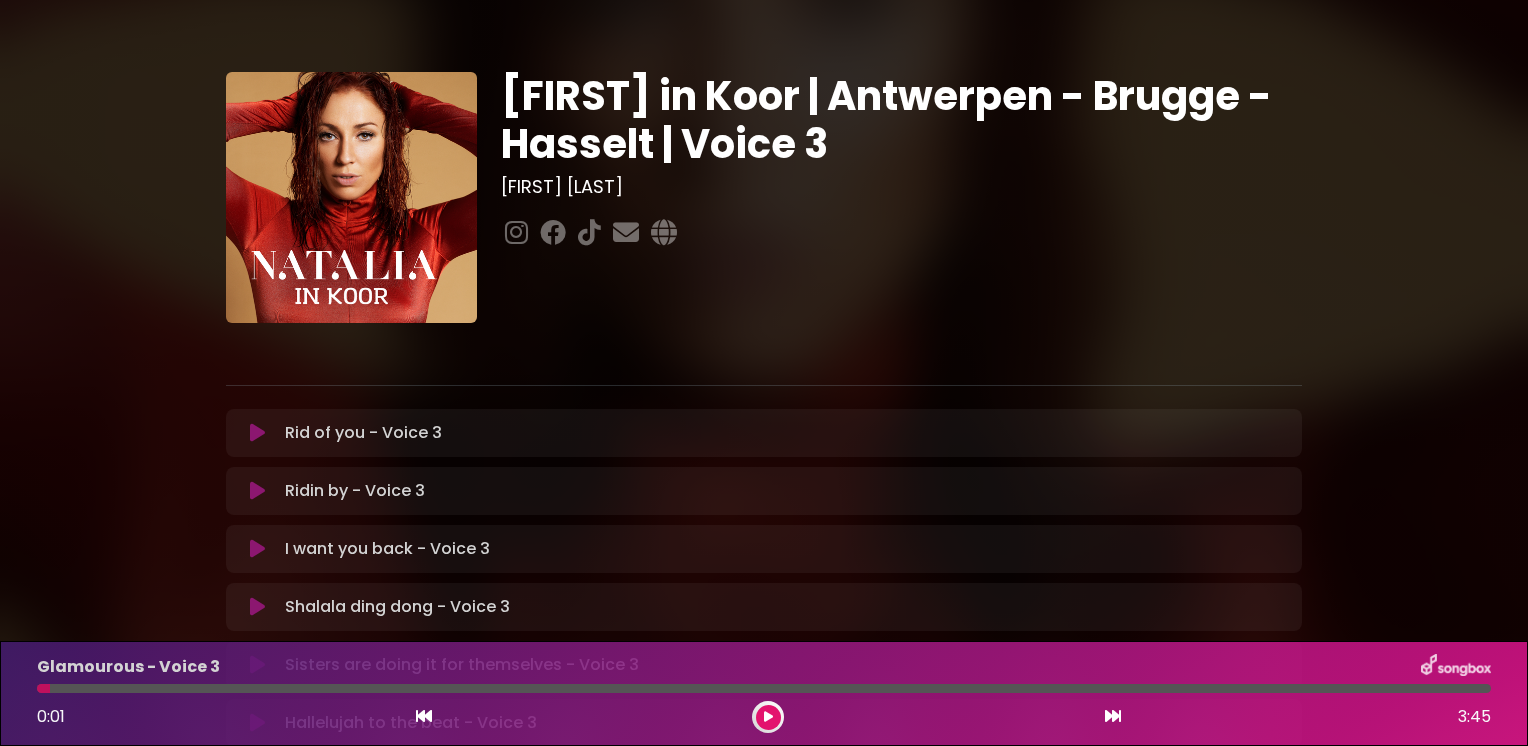 click at bounding box center [768, 717] 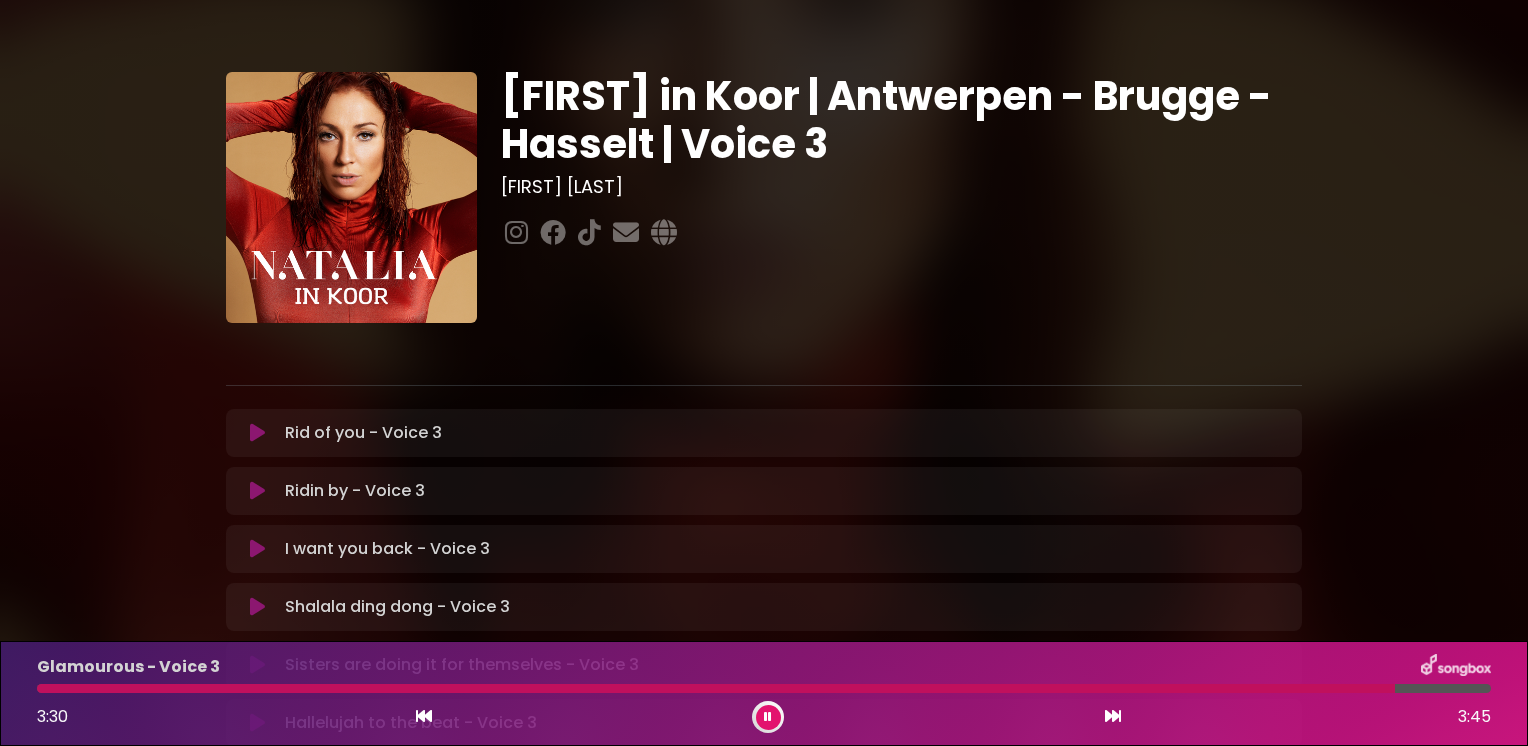 click at bounding box center (768, 717) 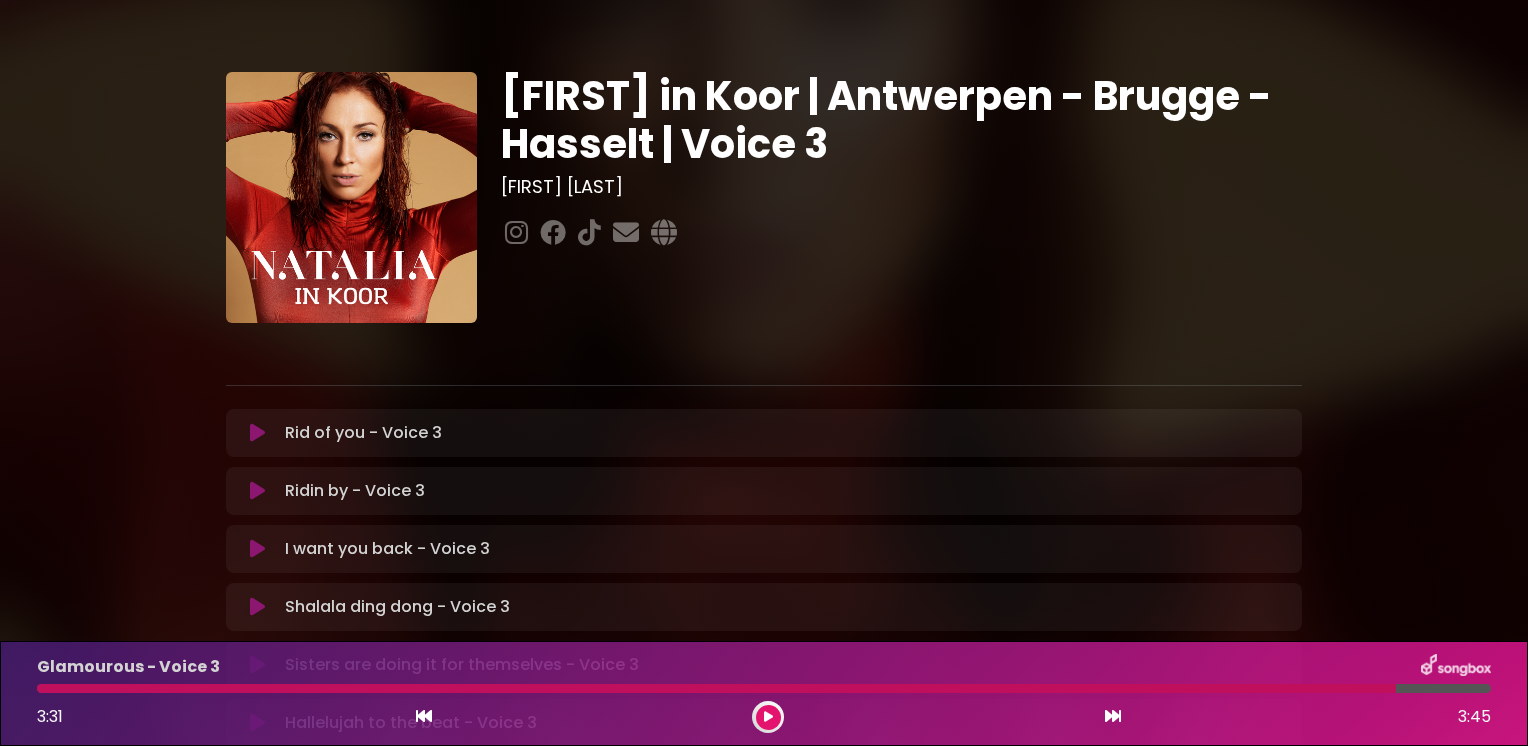 click at bounding box center [768, 717] 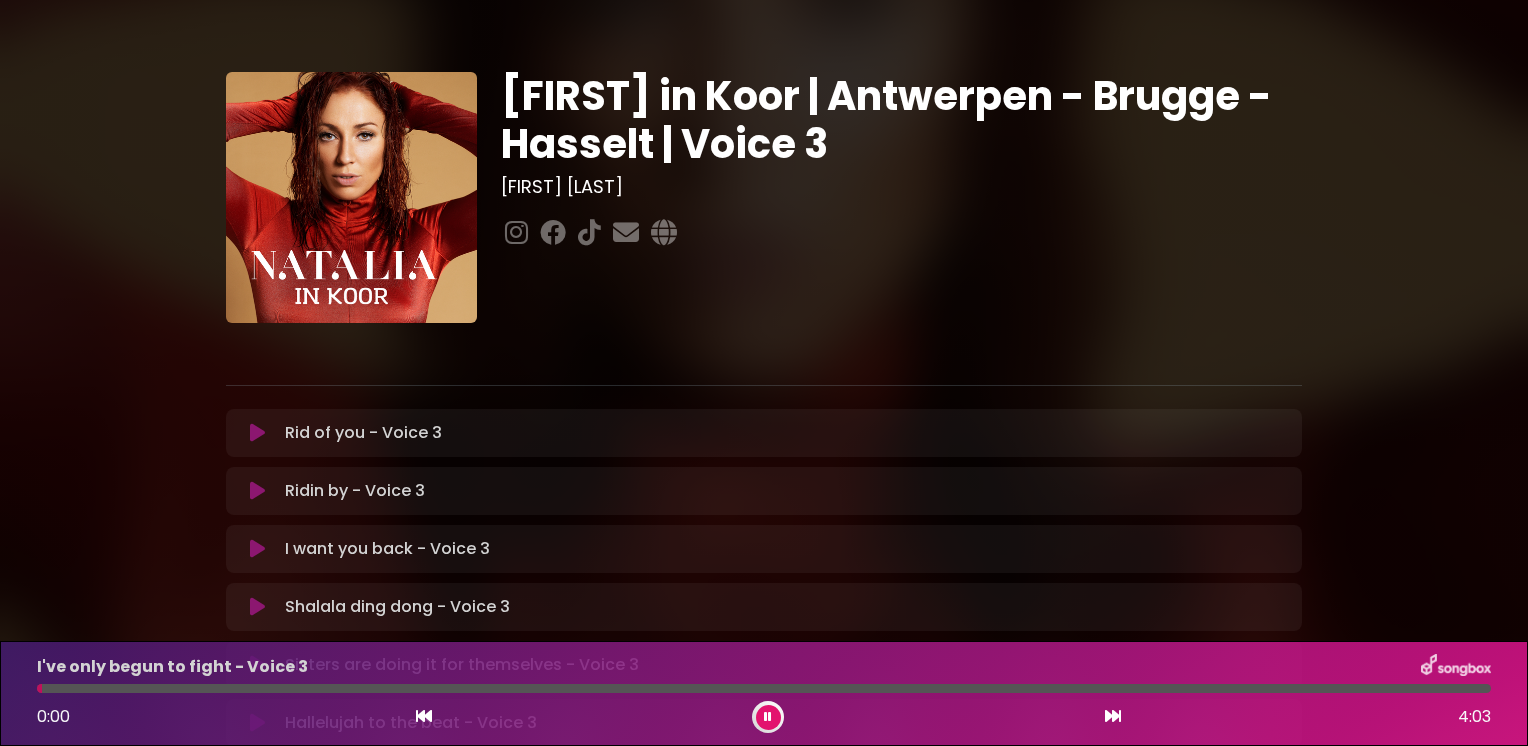 click at bounding box center [424, 716] 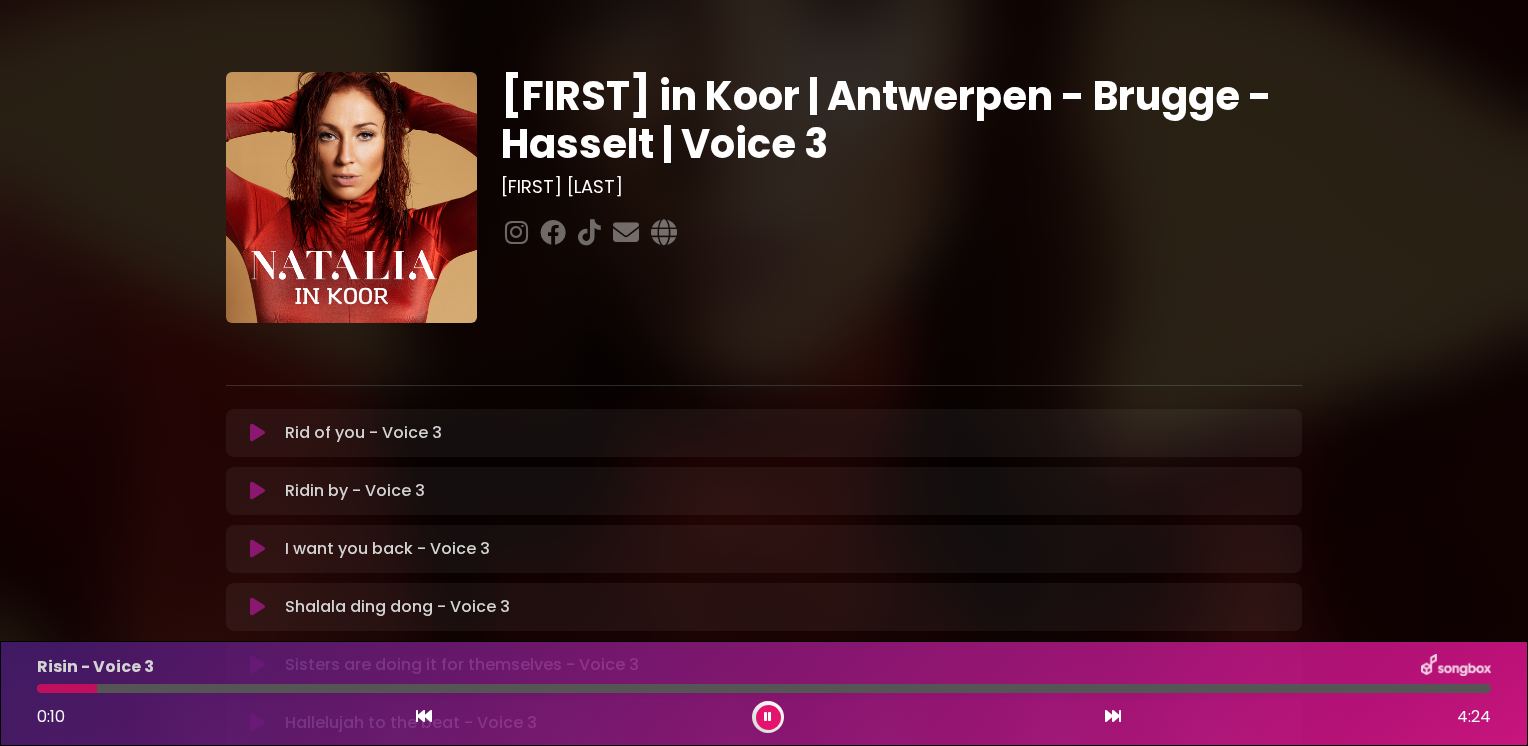 click at bounding box center [424, 716] 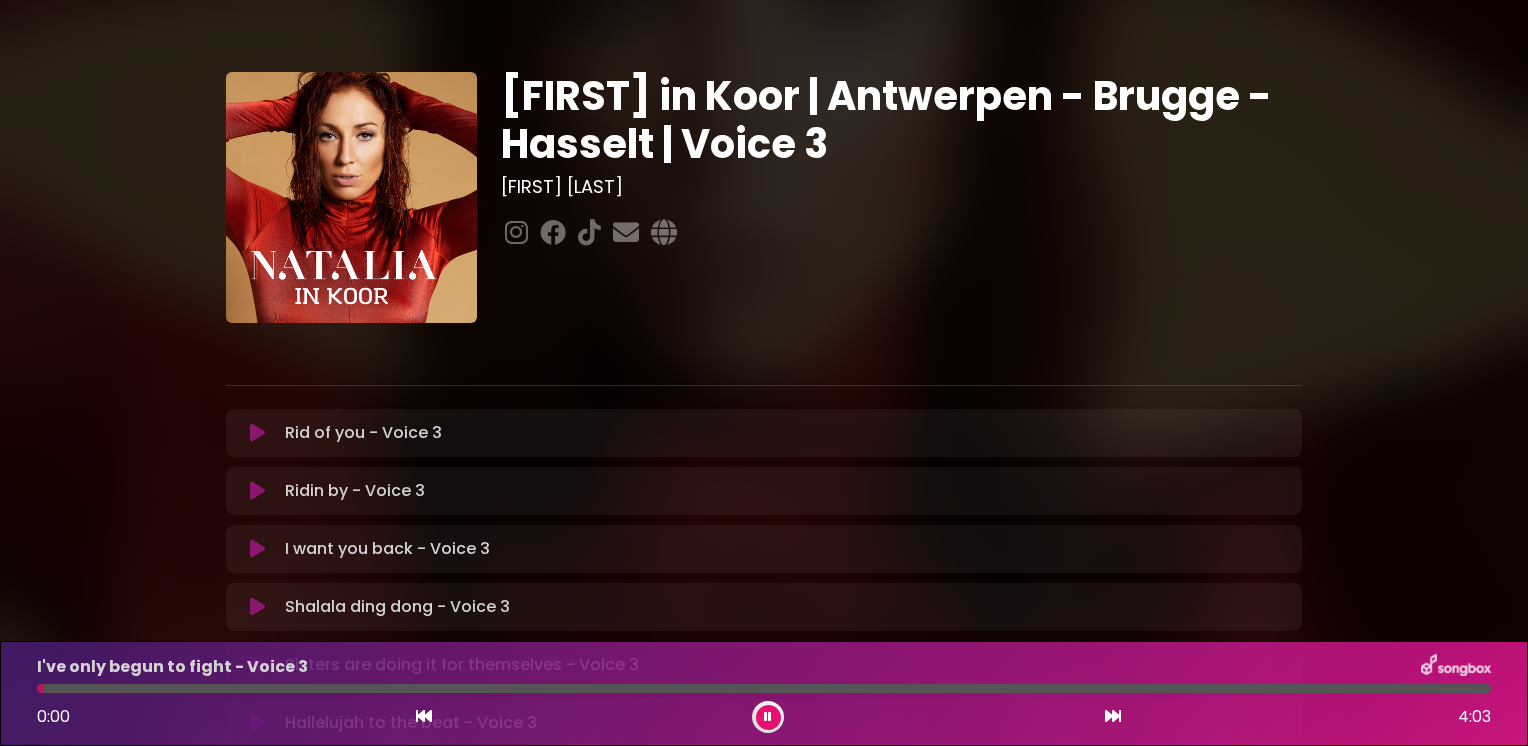 click at bounding box center [768, 717] 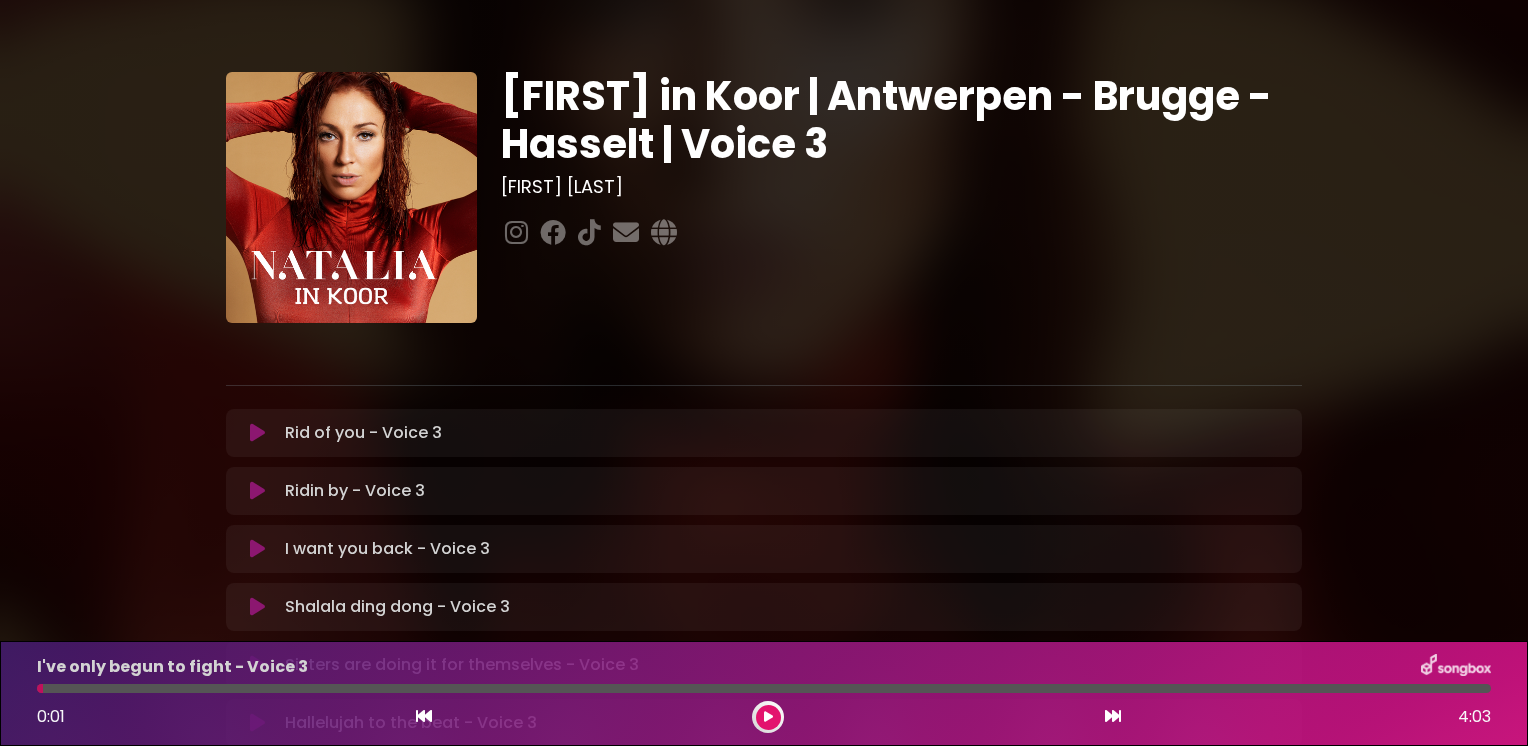 click at bounding box center (768, 717) 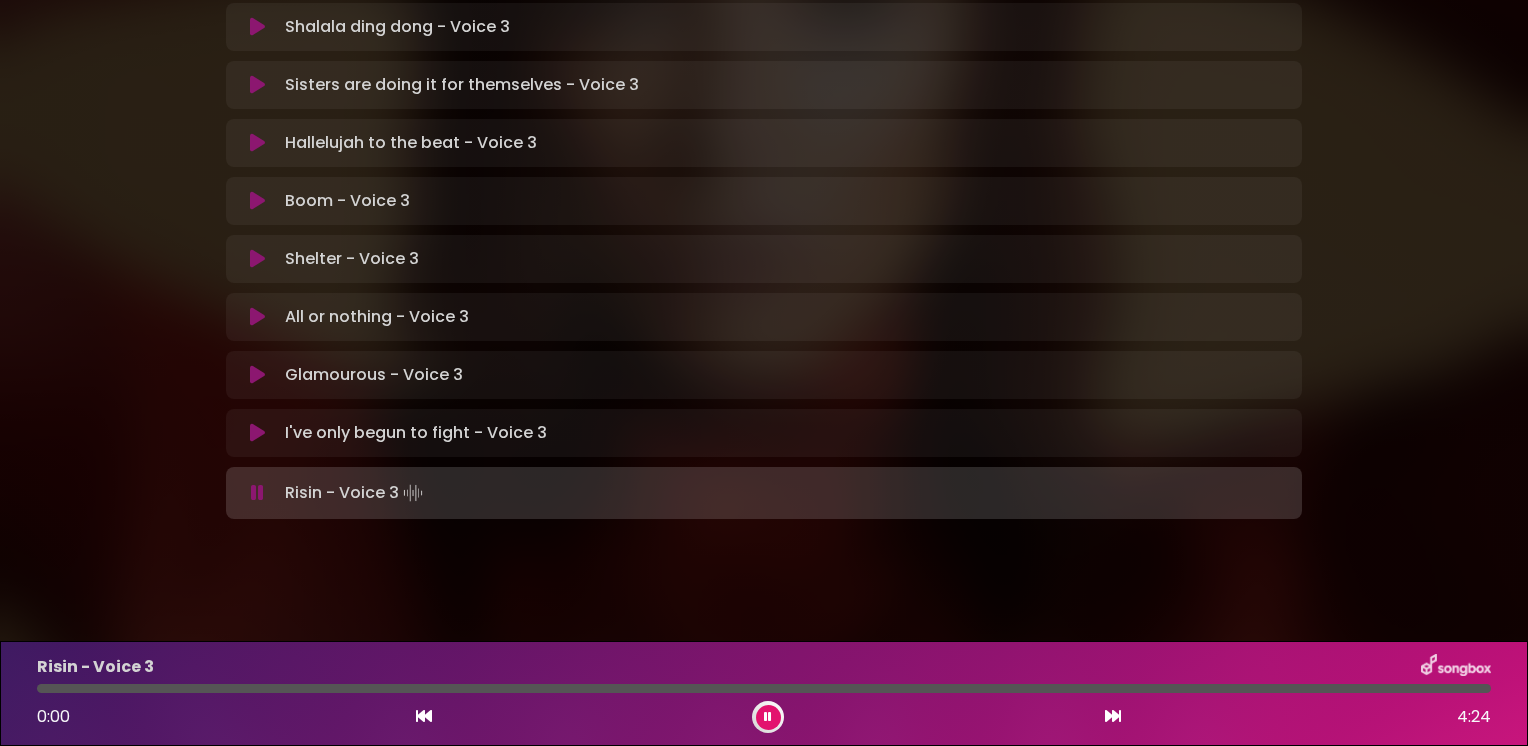 scroll, scrollTop: 584, scrollLeft: 0, axis: vertical 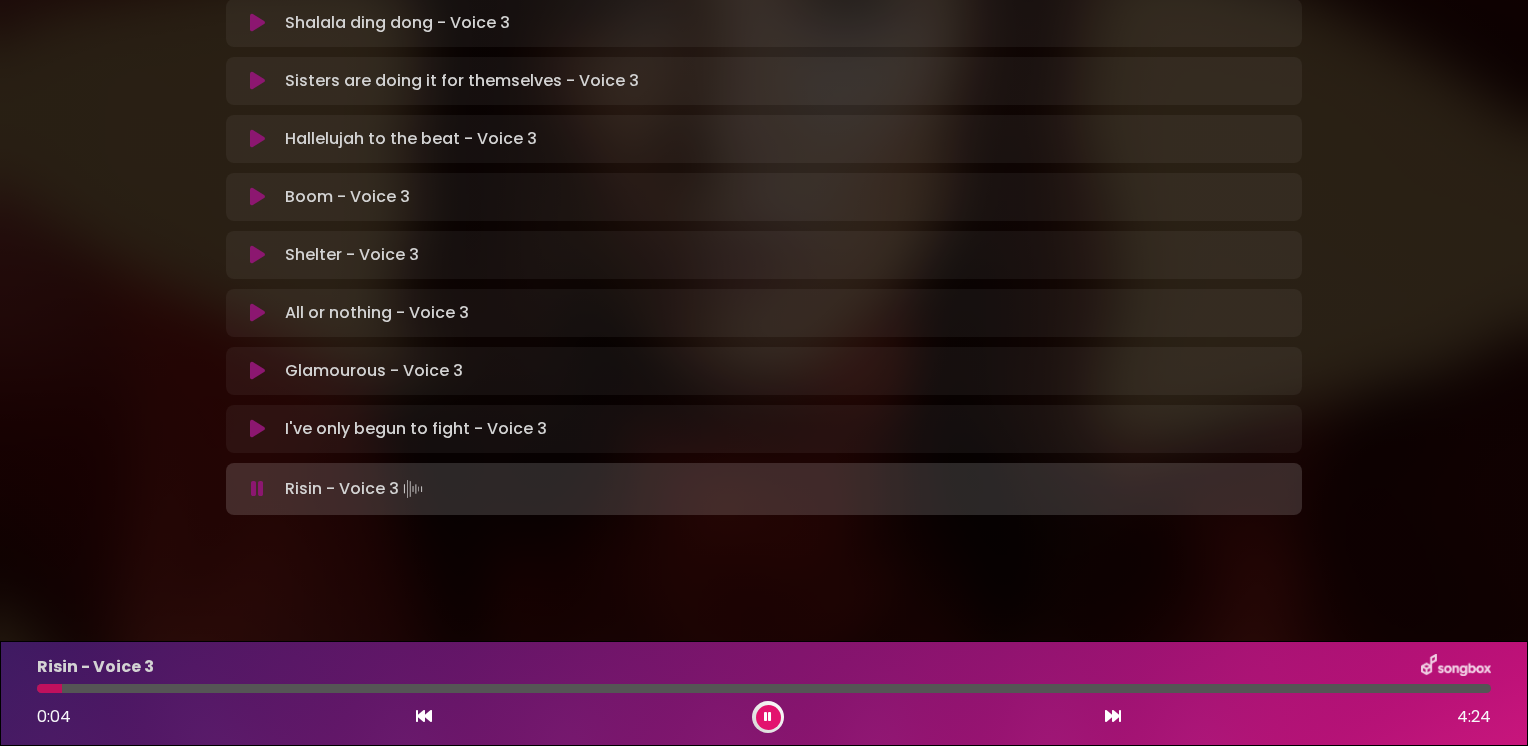 click at bounding box center (424, 716) 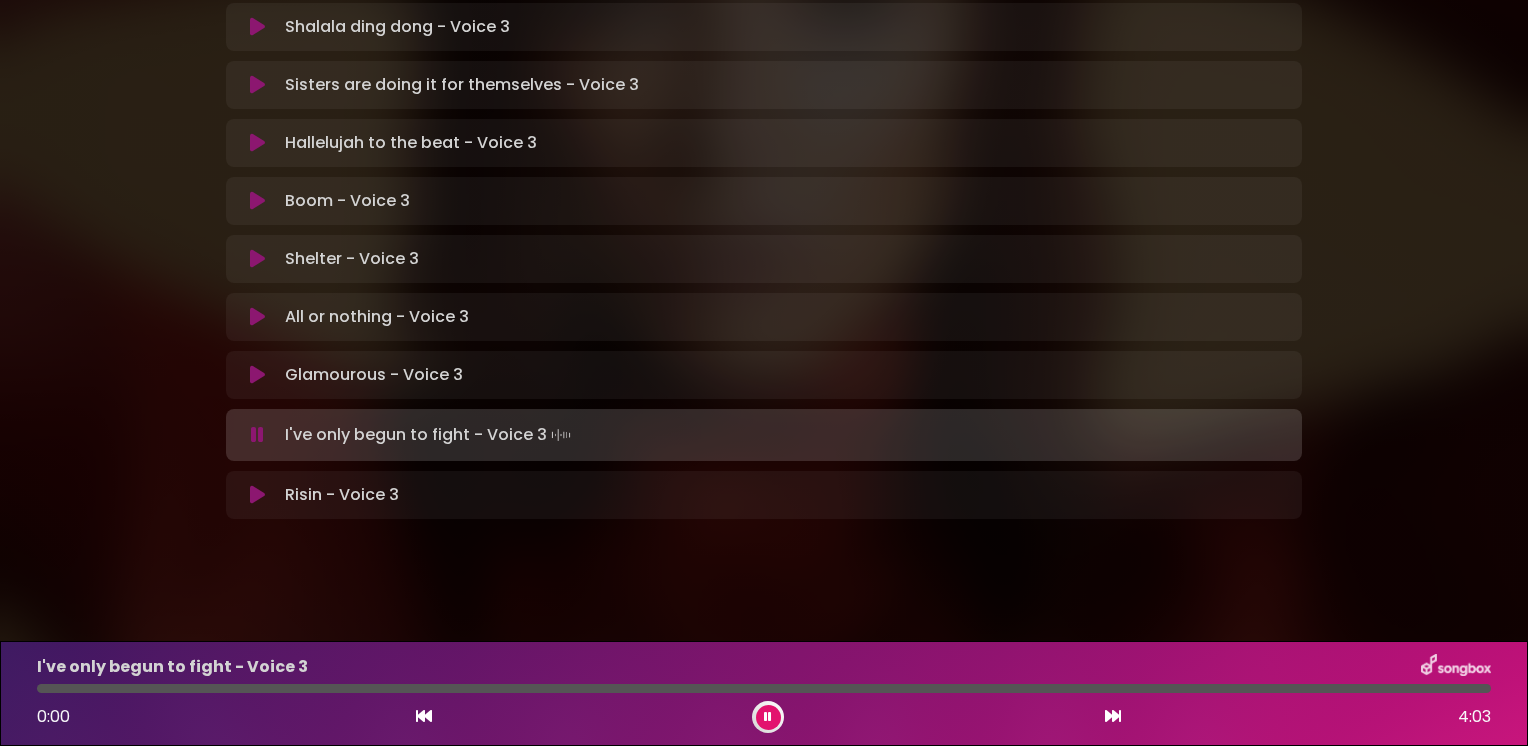 scroll, scrollTop: 584, scrollLeft: 0, axis: vertical 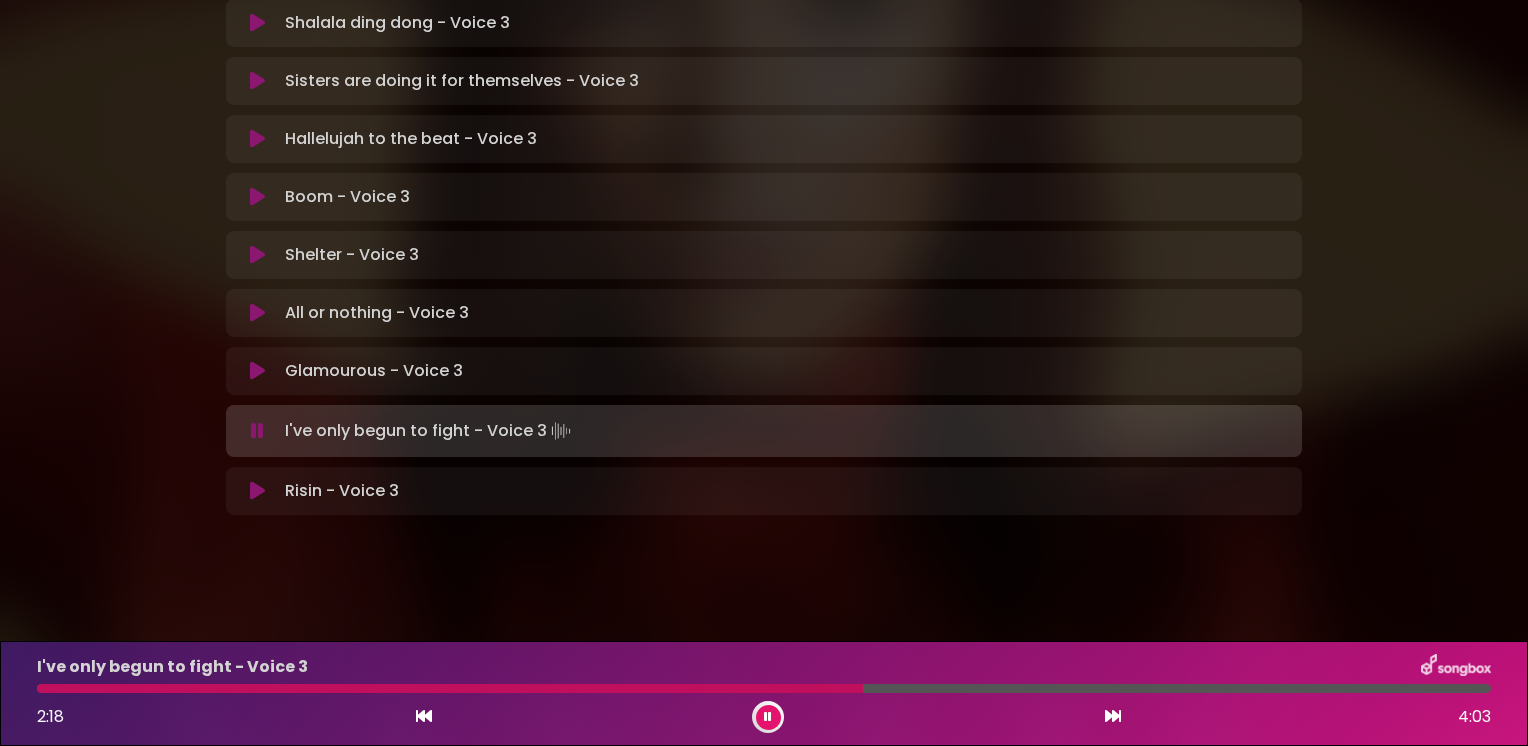 type 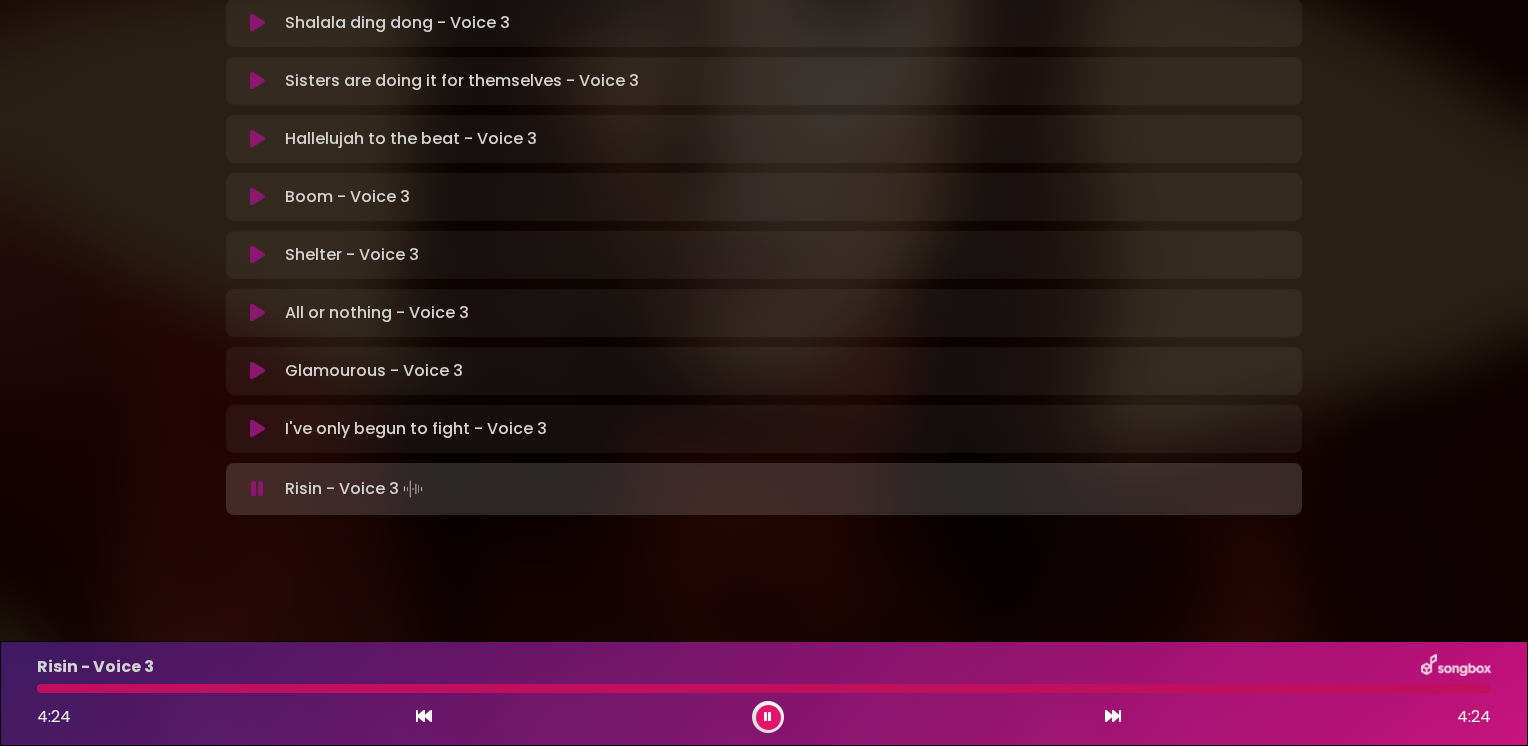 scroll, scrollTop: 580, scrollLeft: 0, axis: vertical 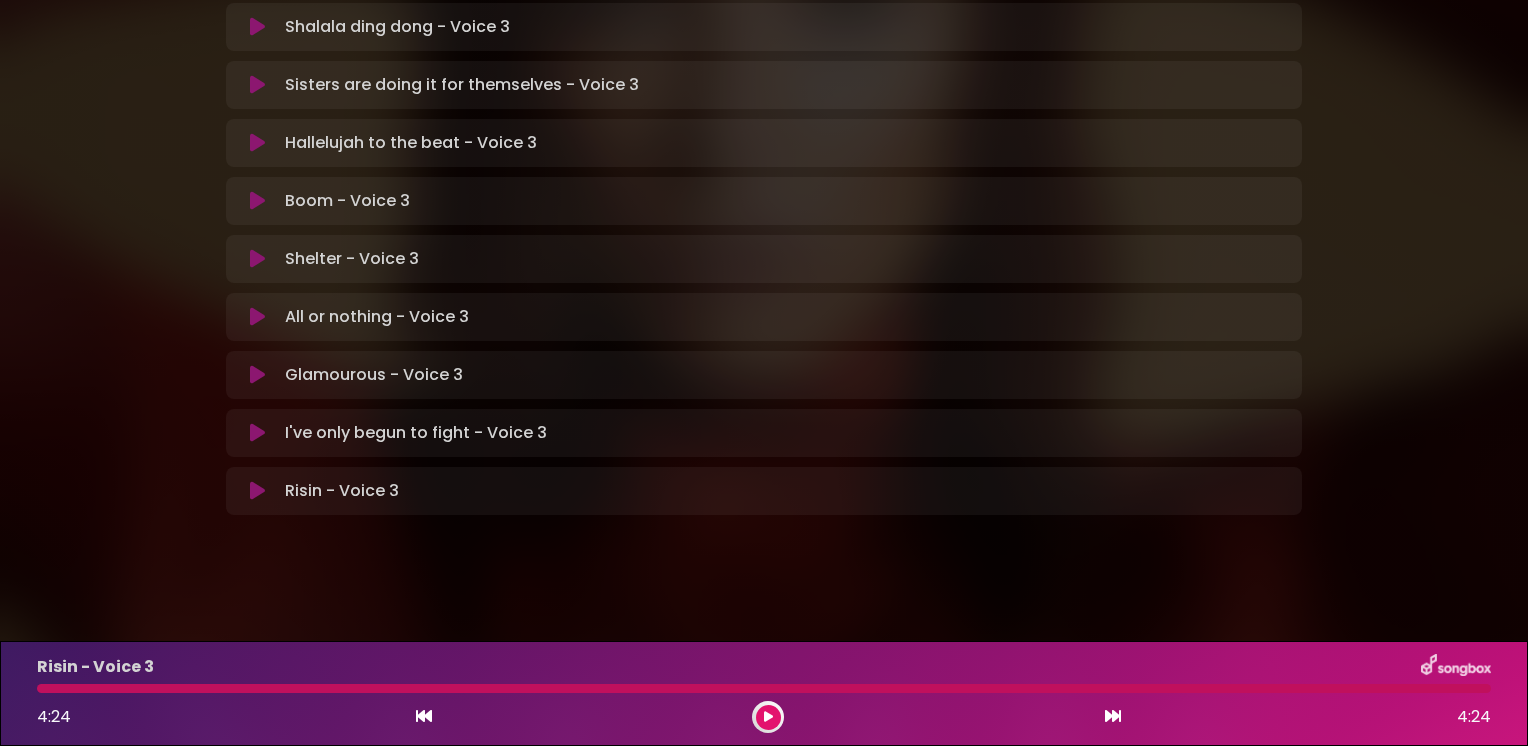 click at bounding box center [1113, 716] 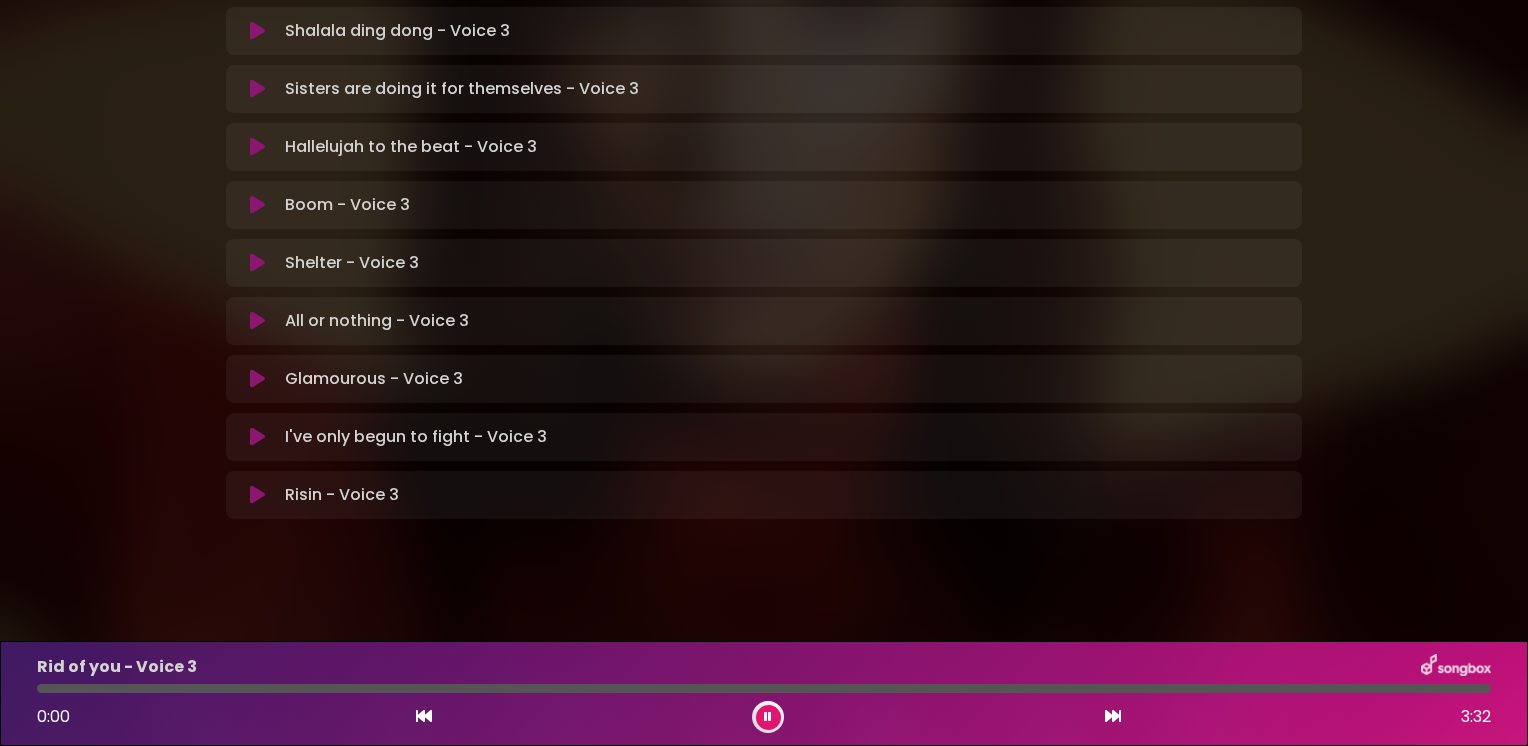 scroll, scrollTop: 584, scrollLeft: 0, axis: vertical 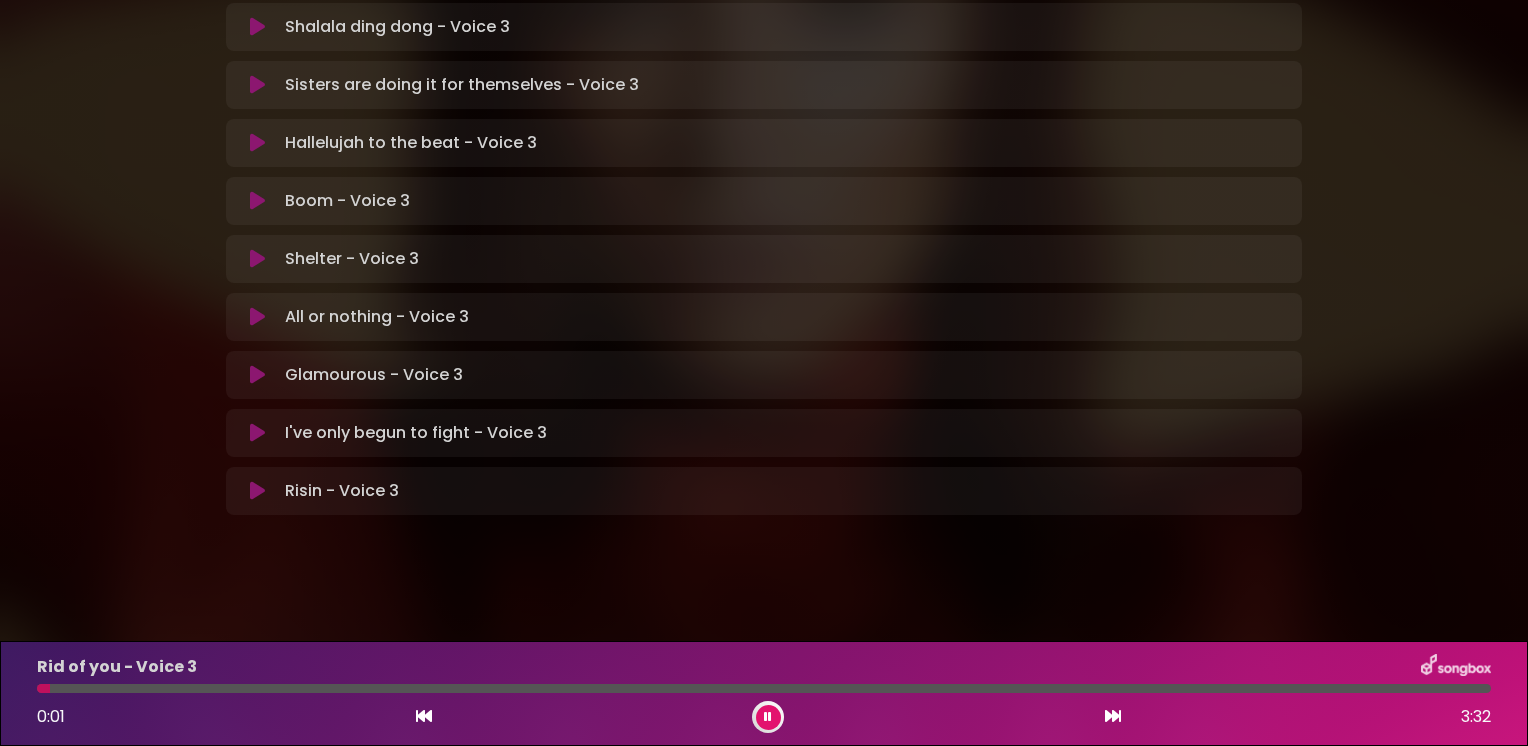 click at bounding box center [424, 716] 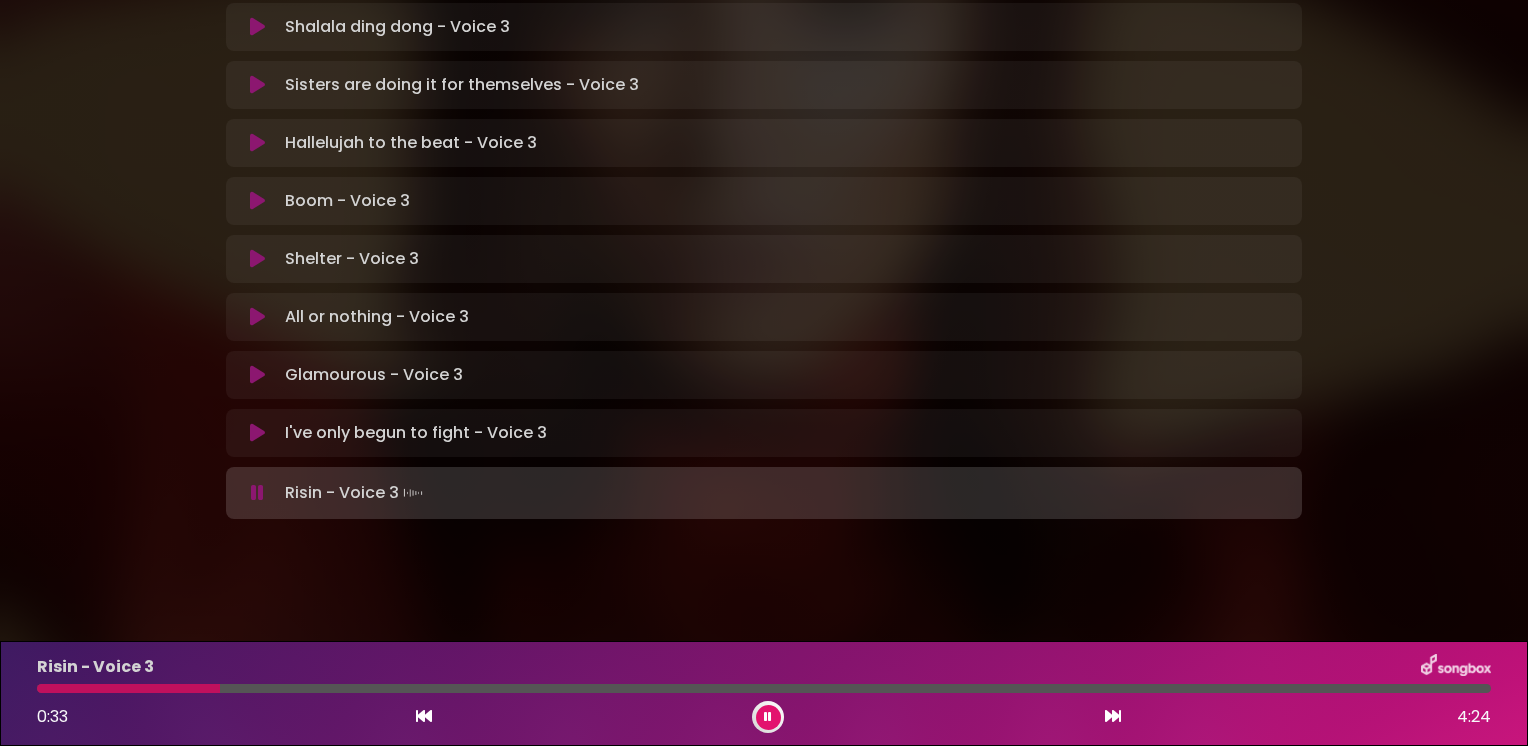 click at bounding box center [128, 688] 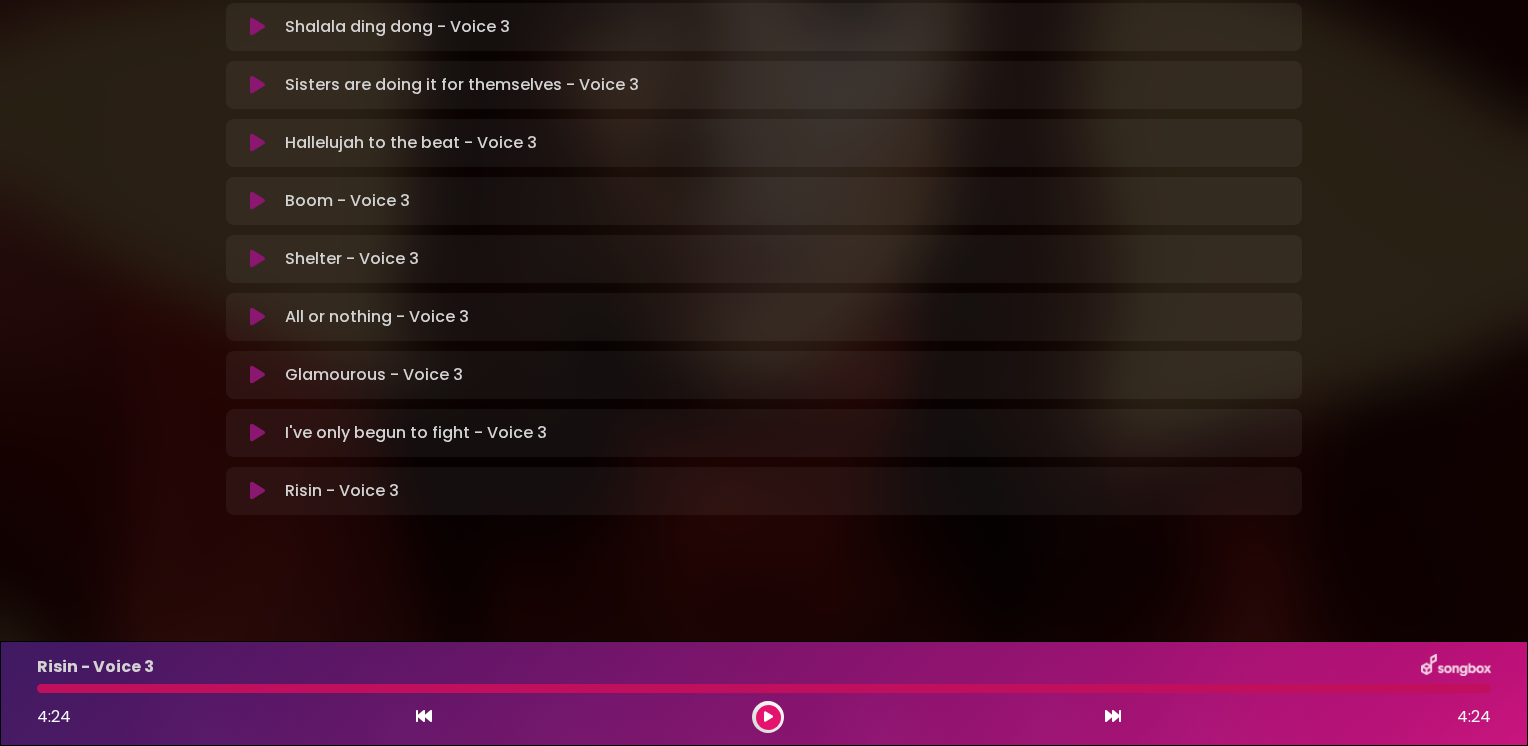 click at bounding box center (768, 717) 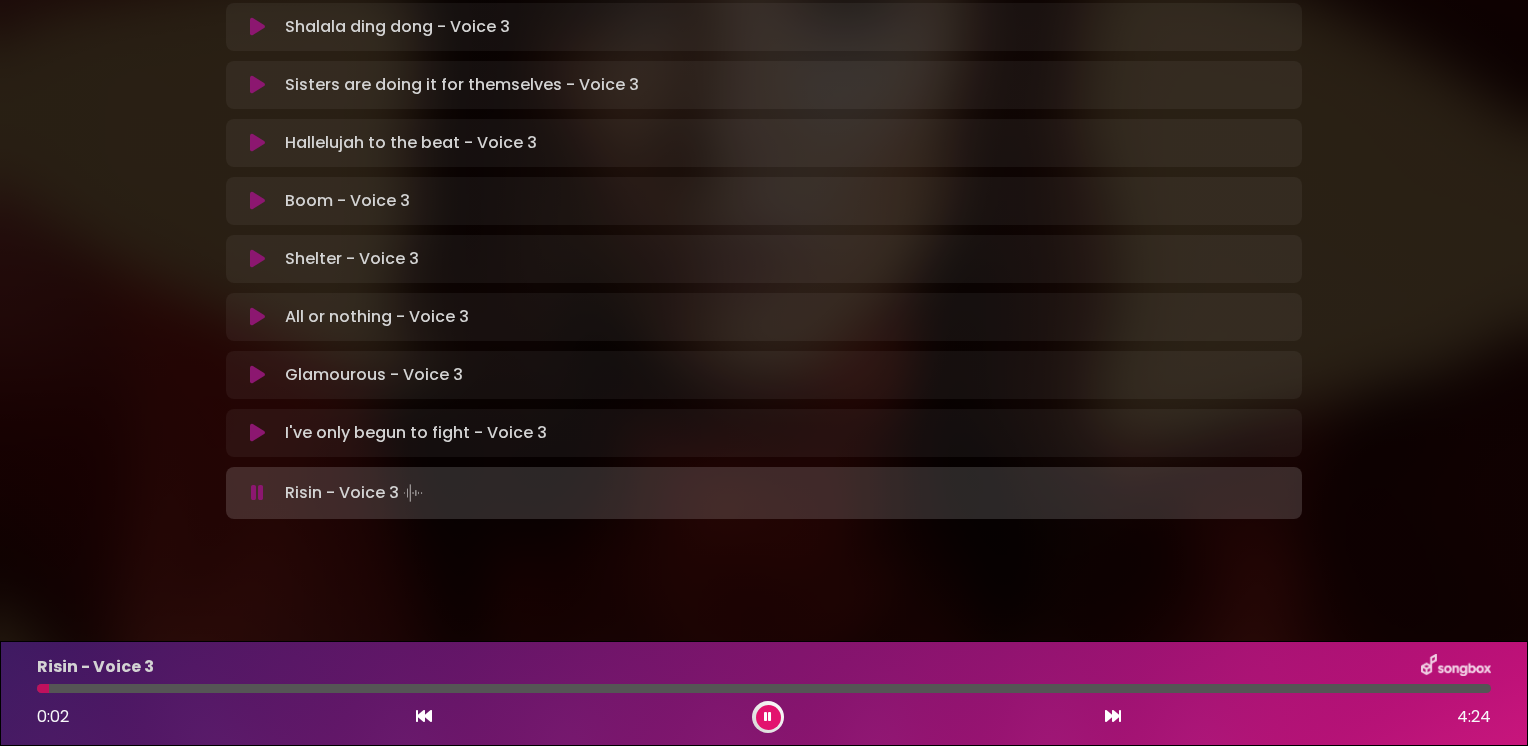 click at bounding box center [768, 717] 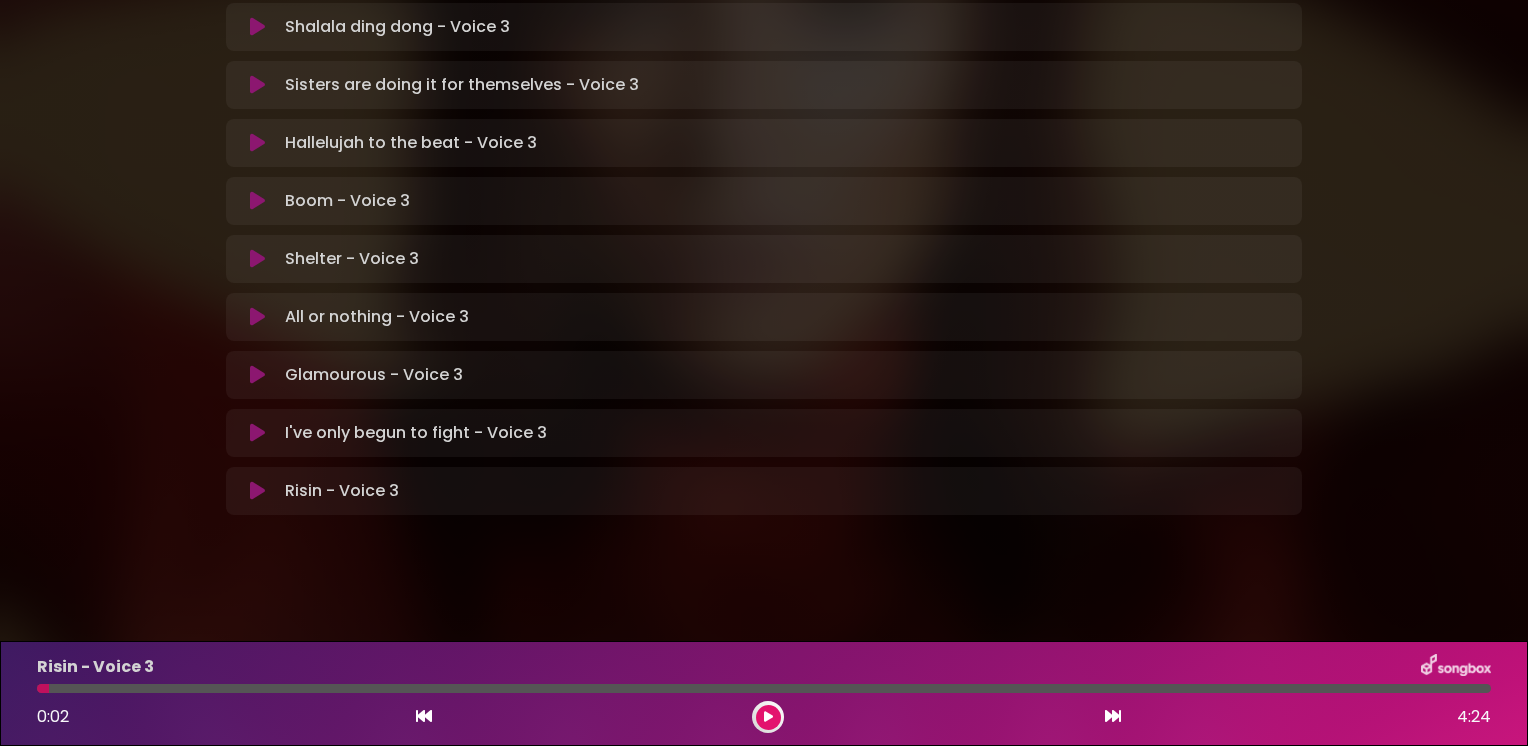 type 